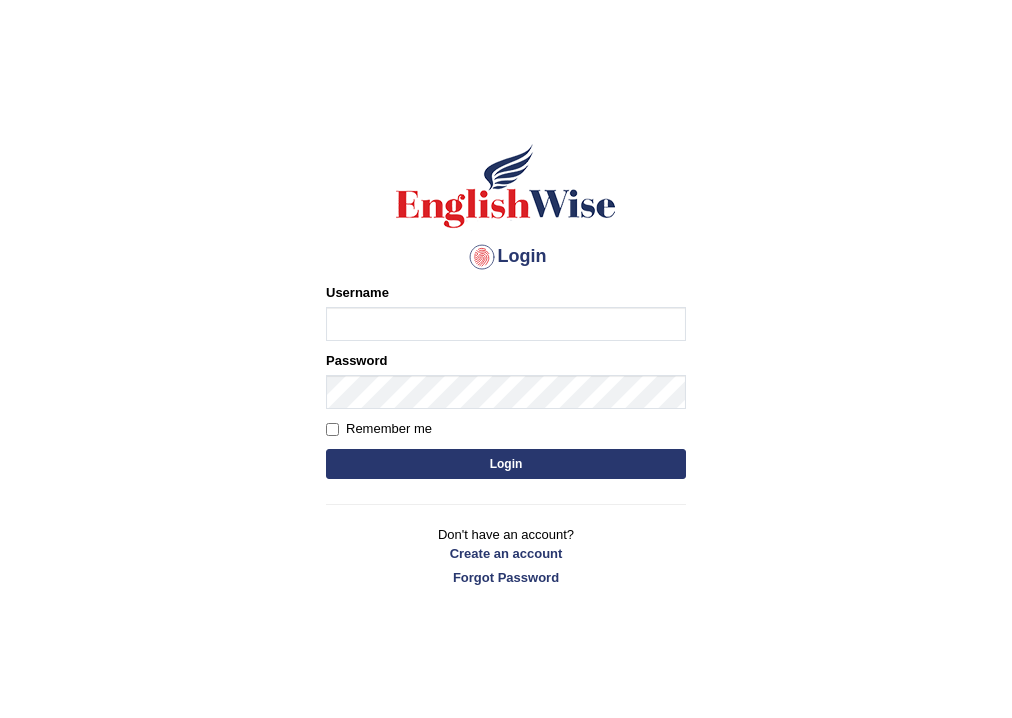scroll, scrollTop: 0, scrollLeft: 0, axis: both 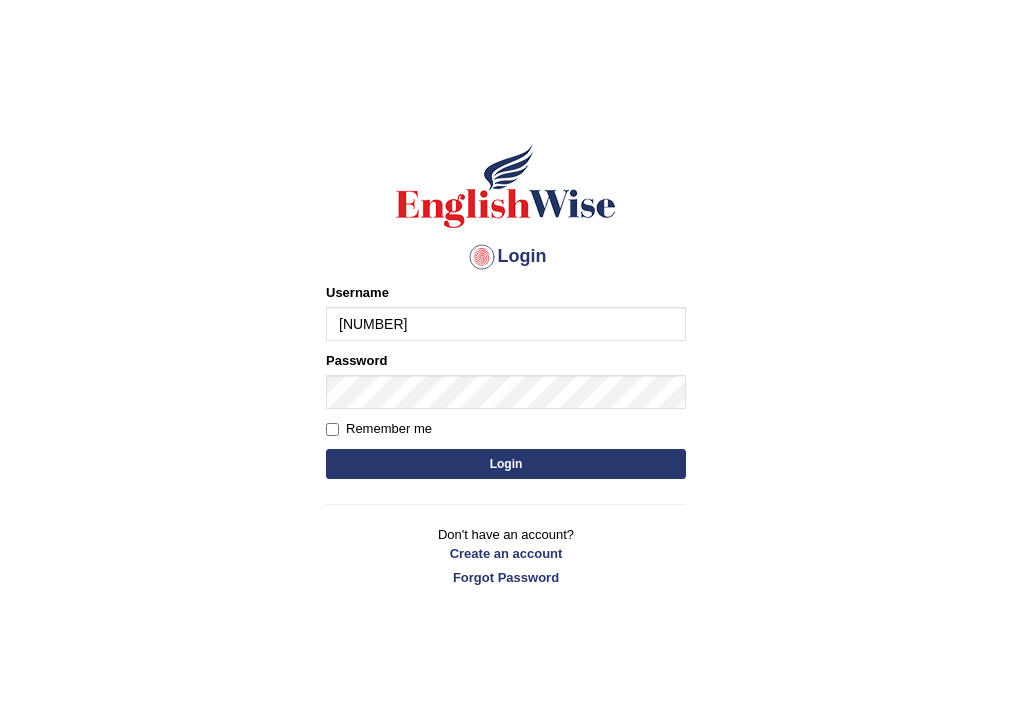 type on "[NUMBER]" 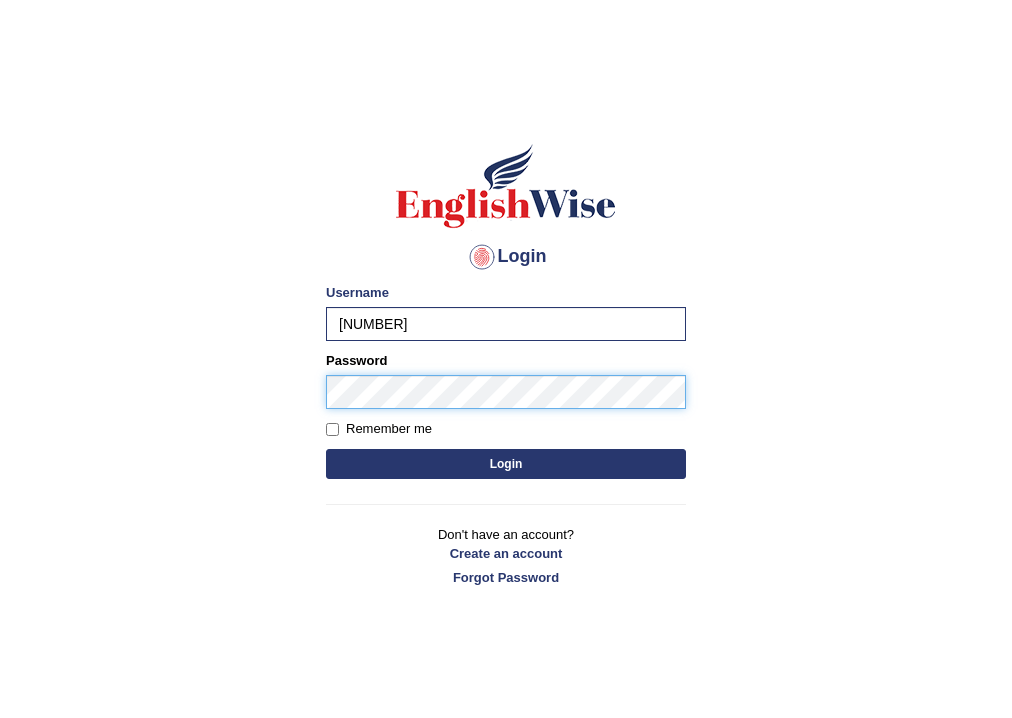 click on "Login" at bounding box center (506, 464) 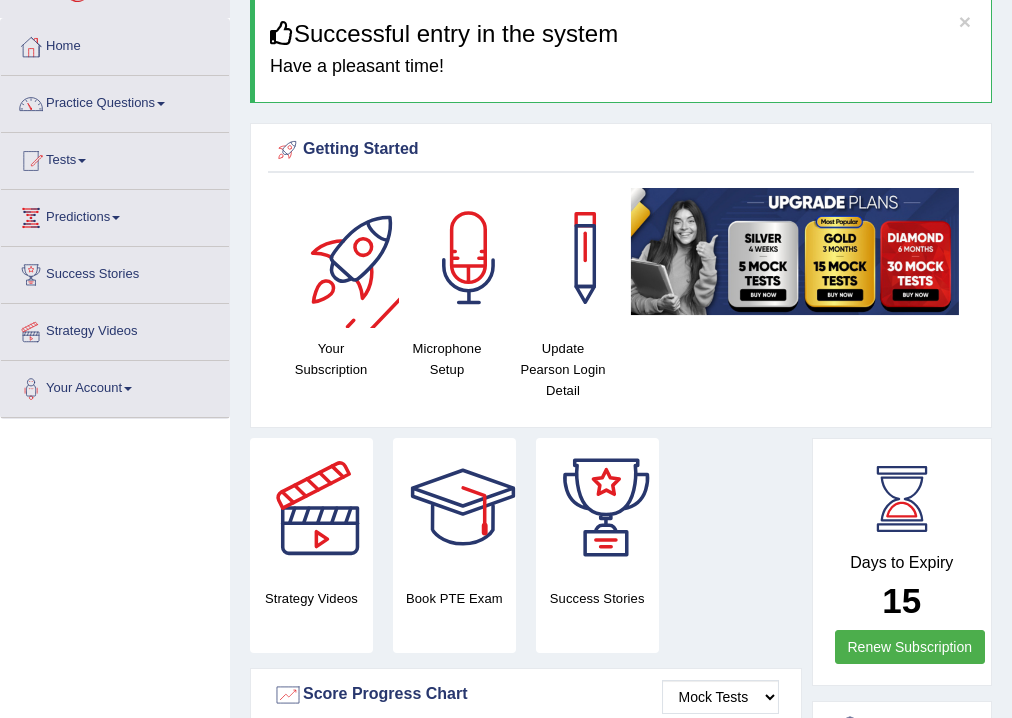 scroll, scrollTop: 80, scrollLeft: 0, axis: vertical 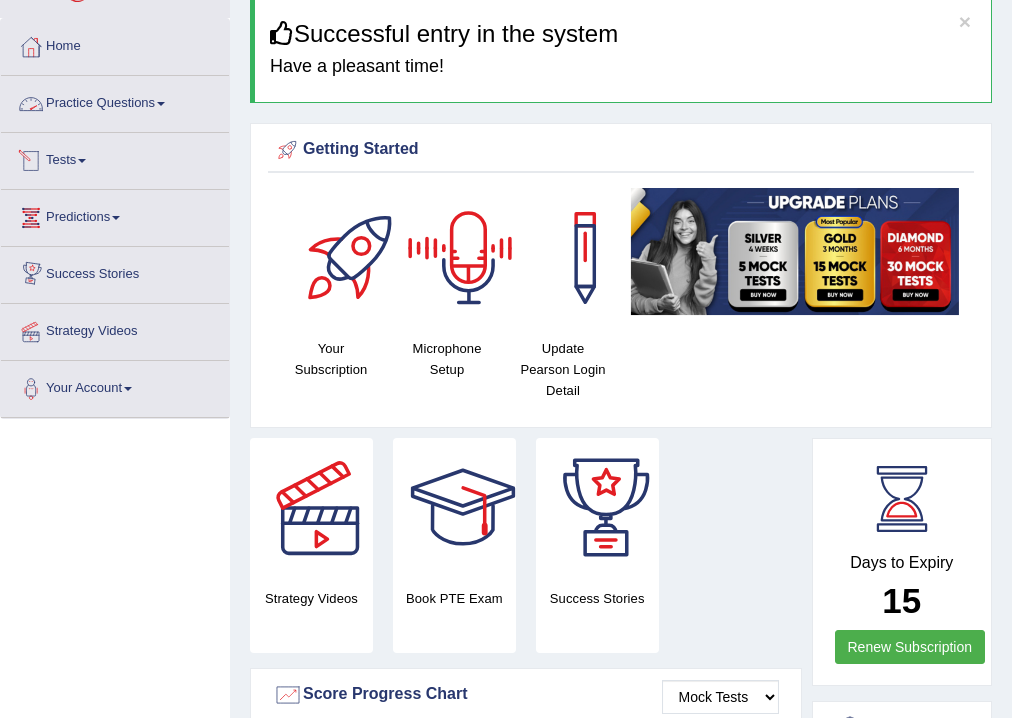 click on "Practice Questions" at bounding box center (115, 101) 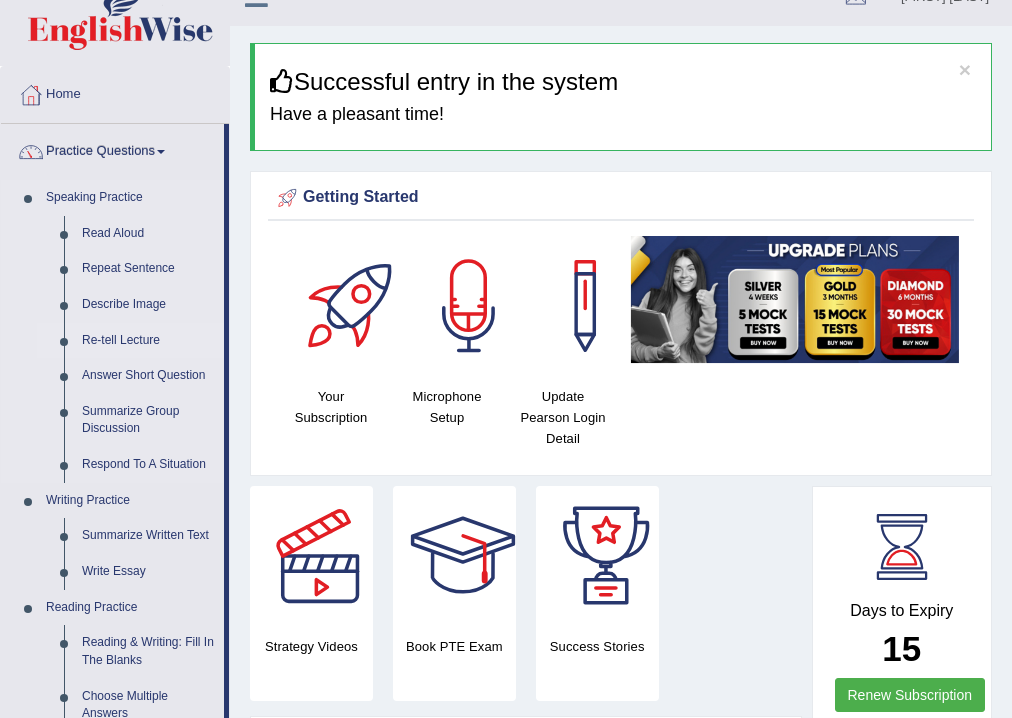scroll, scrollTop: 0, scrollLeft: 0, axis: both 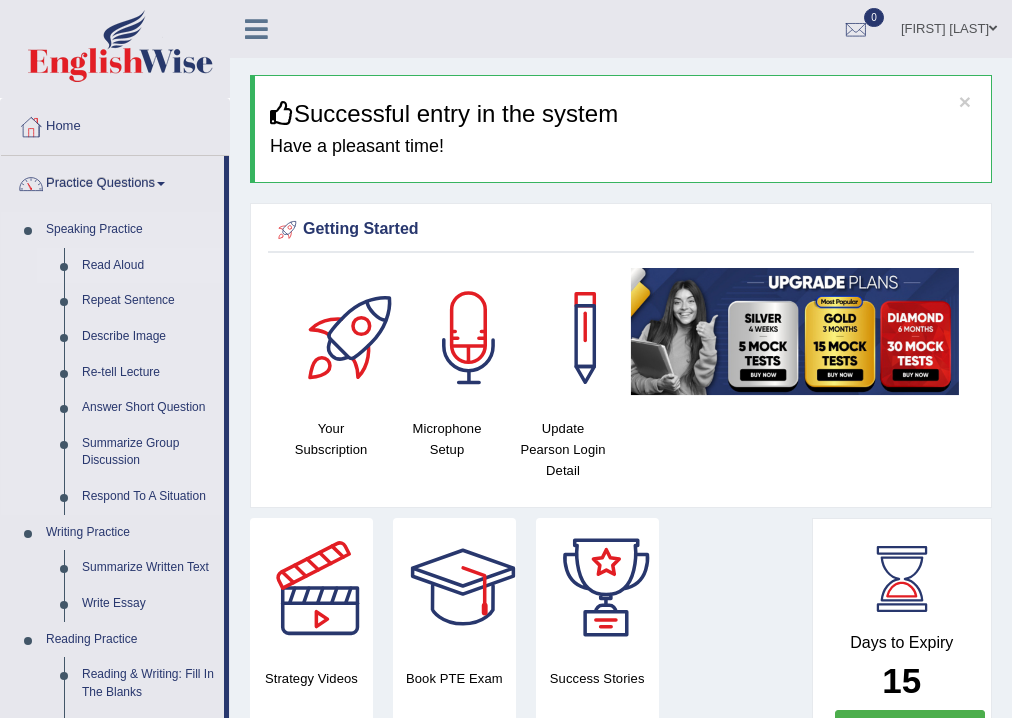 click on "Read Aloud" at bounding box center (148, 266) 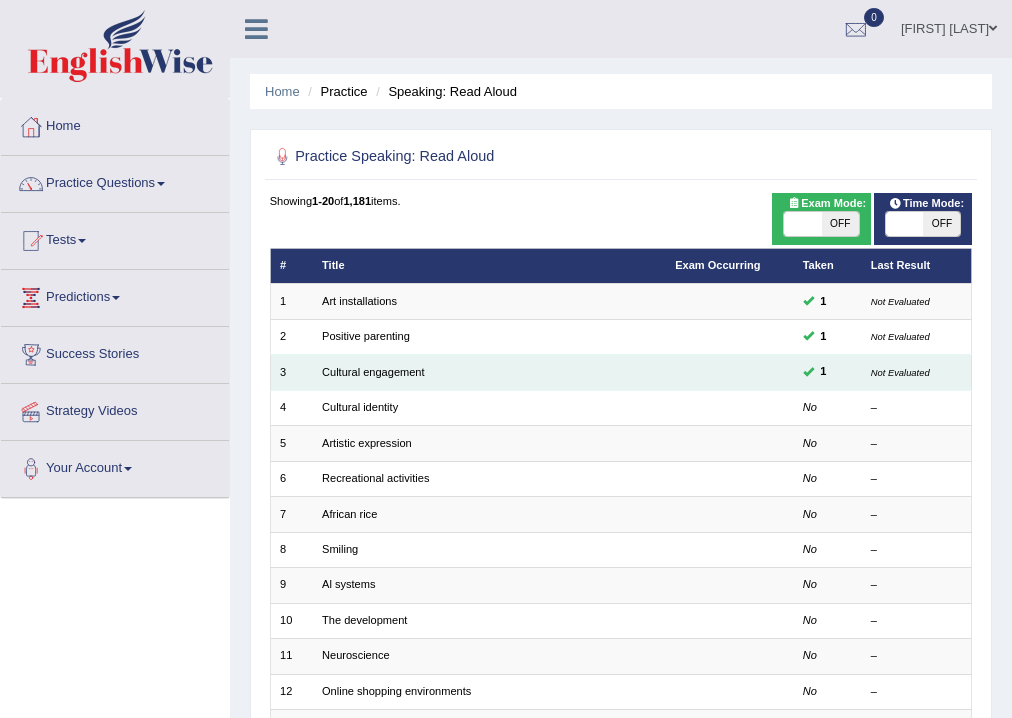 scroll, scrollTop: 0, scrollLeft: 0, axis: both 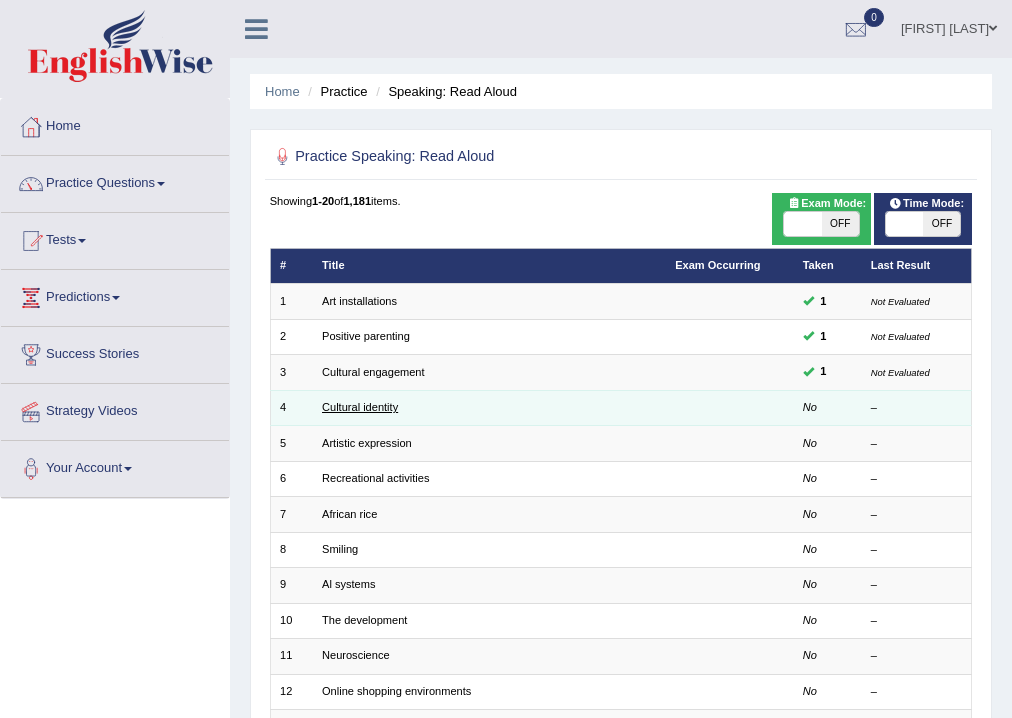 click on "Cultural identity" at bounding box center [360, 407] 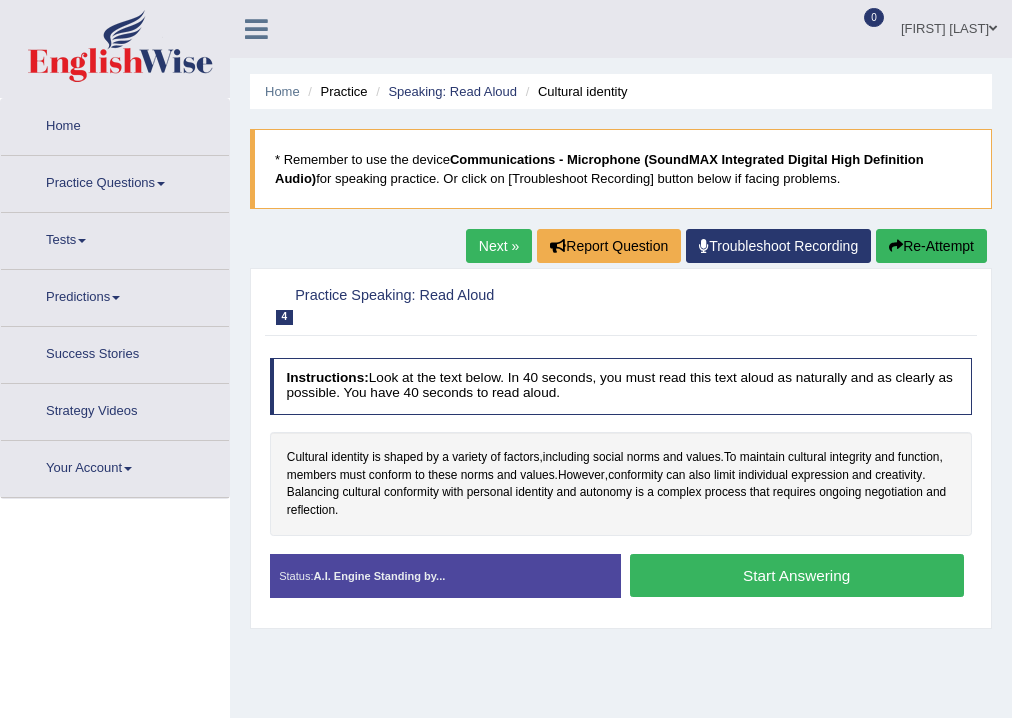 scroll, scrollTop: 0, scrollLeft: 0, axis: both 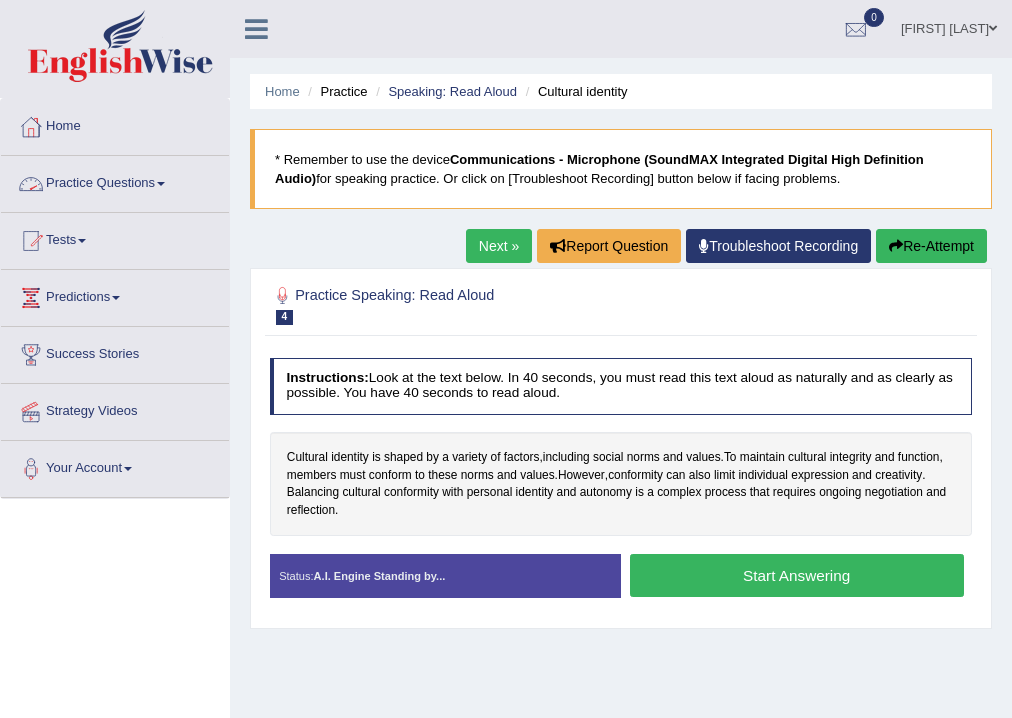 click on "Practice Questions" at bounding box center (115, 181) 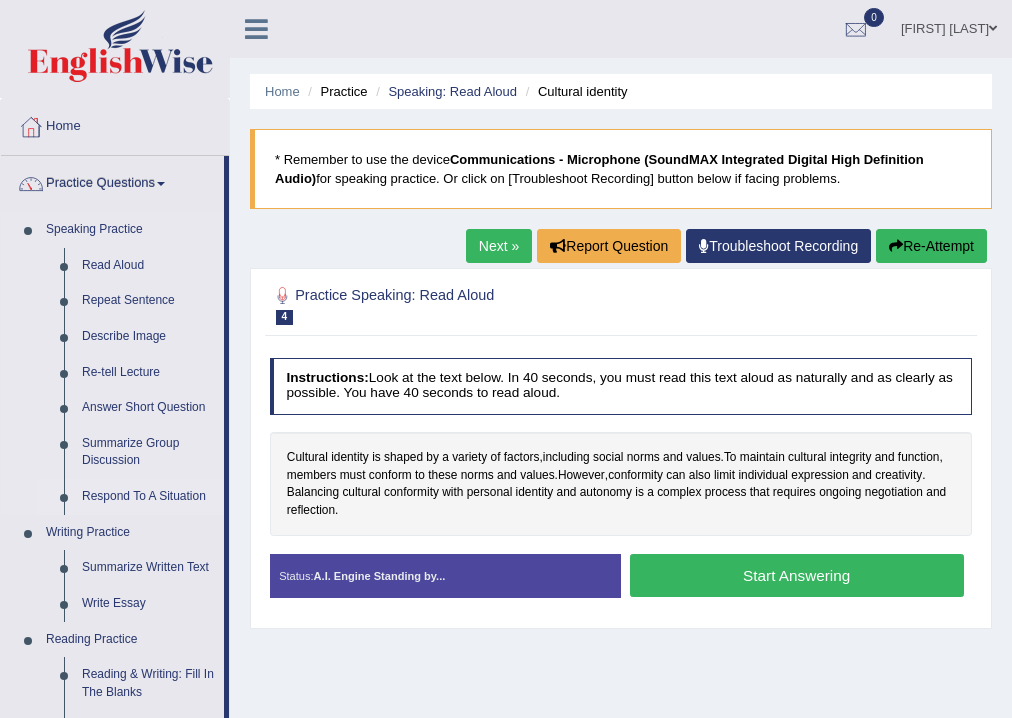 click on "Respond To A Situation" at bounding box center [148, 497] 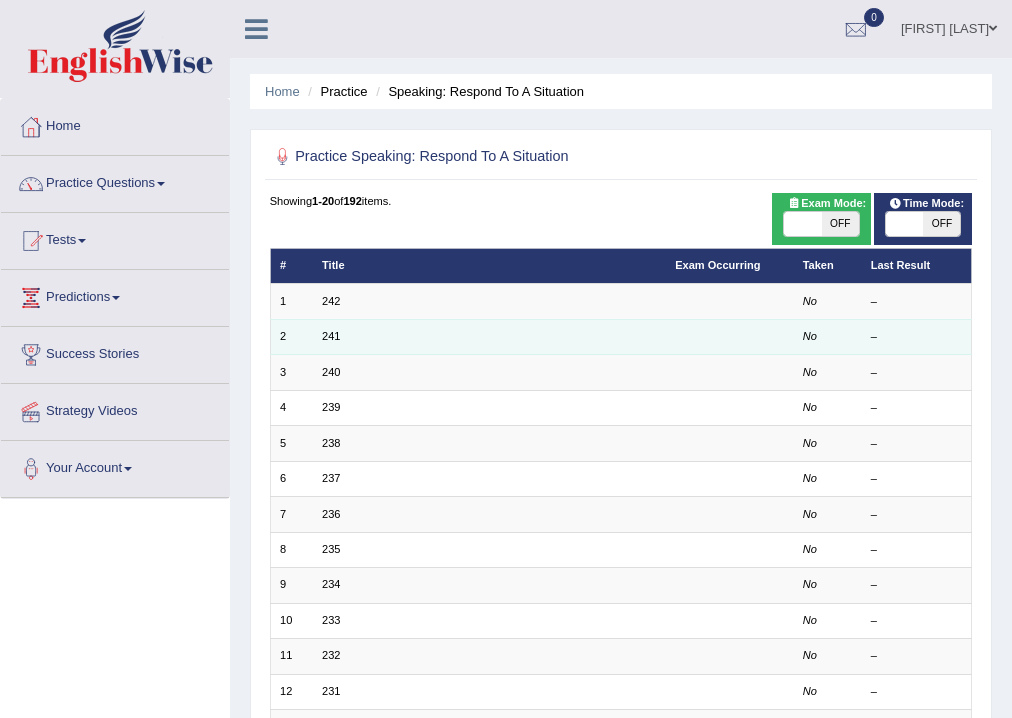 scroll, scrollTop: 0, scrollLeft: 0, axis: both 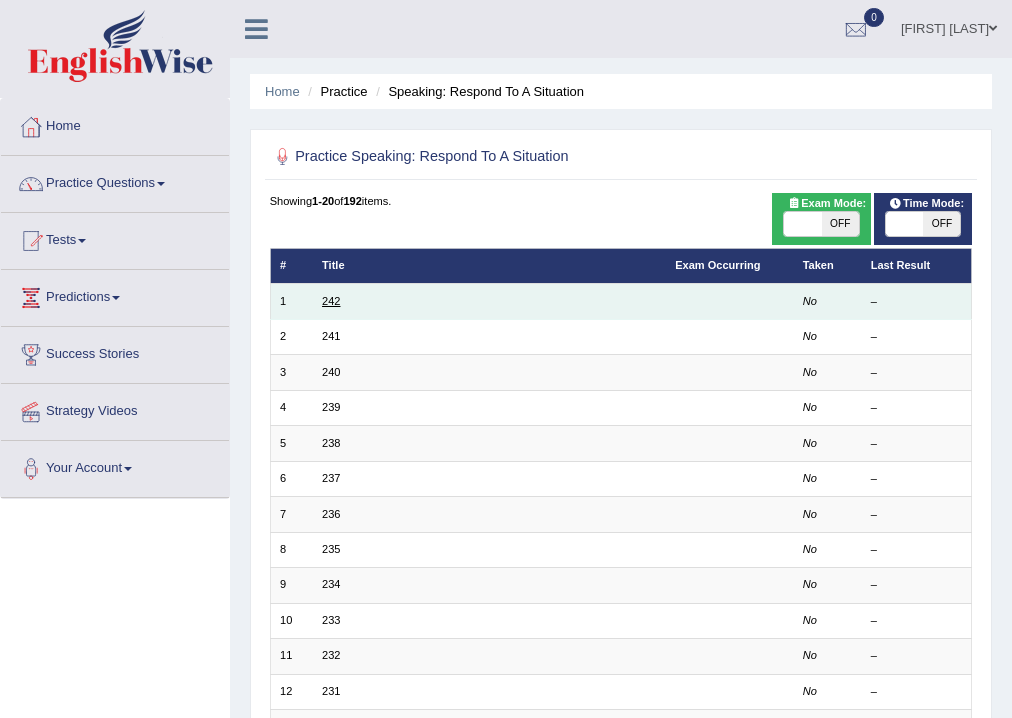 click on "242" at bounding box center [331, 301] 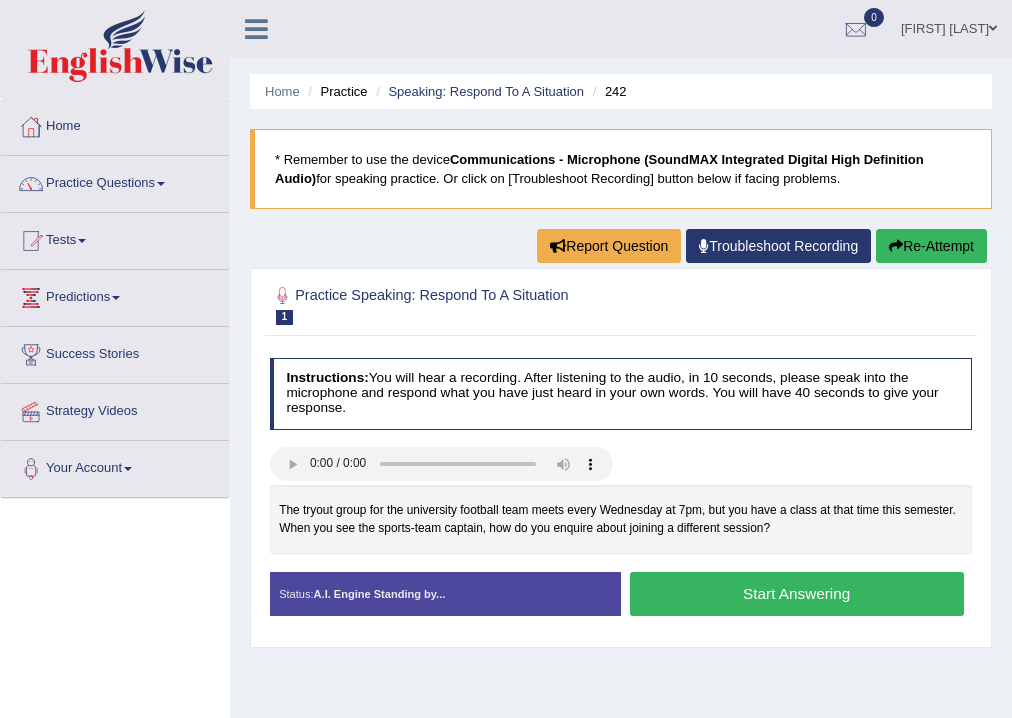 scroll, scrollTop: 0, scrollLeft: 0, axis: both 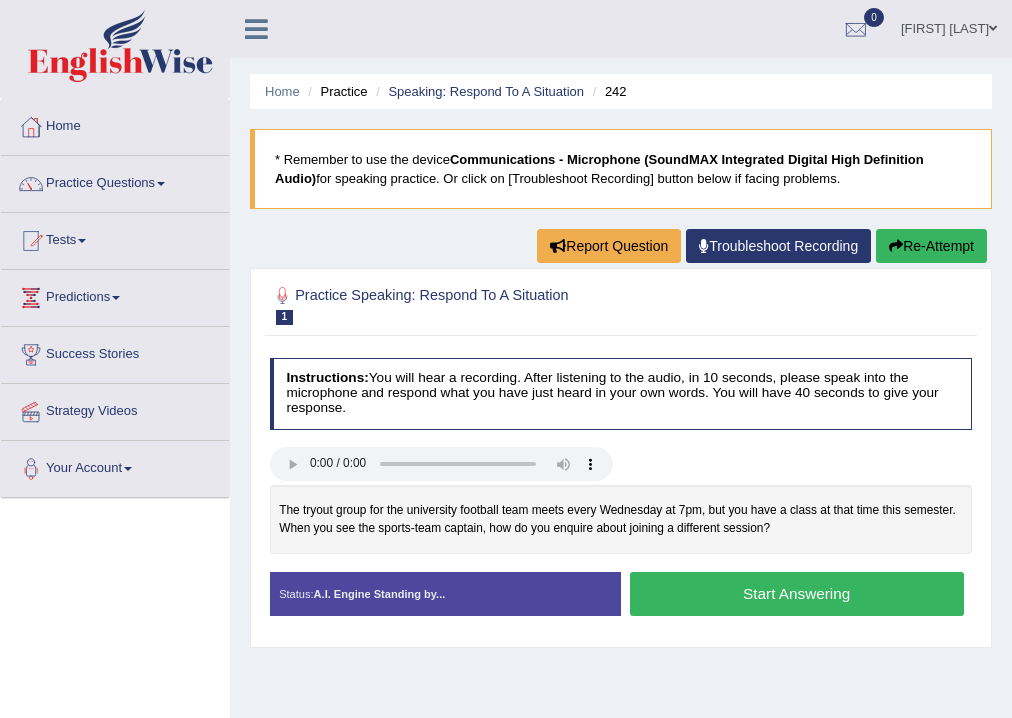 click on "Start Answering" at bounding box center (797, 593) 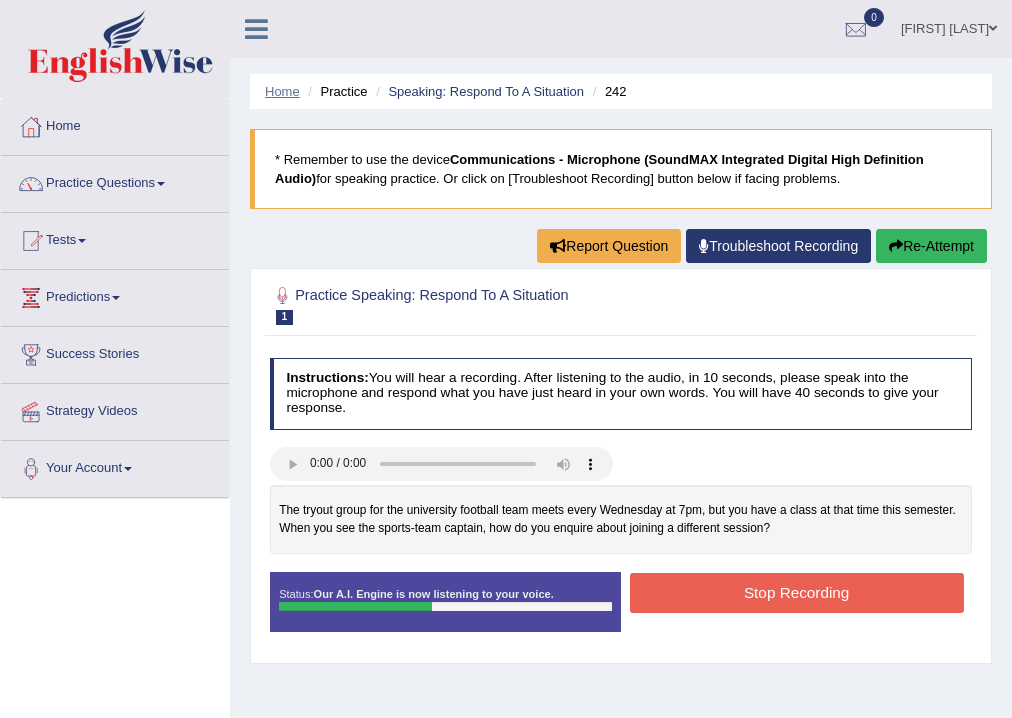 click on "Home" at bounding box center (282, 91) 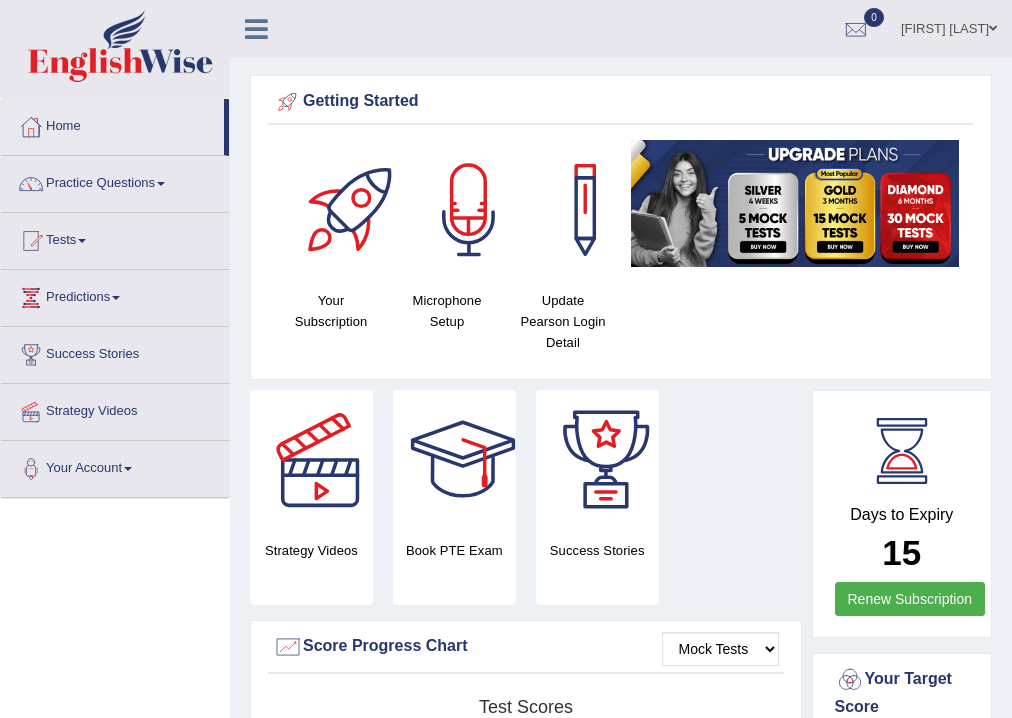 click on "Practice Questions" at bounding box center (115, 181) 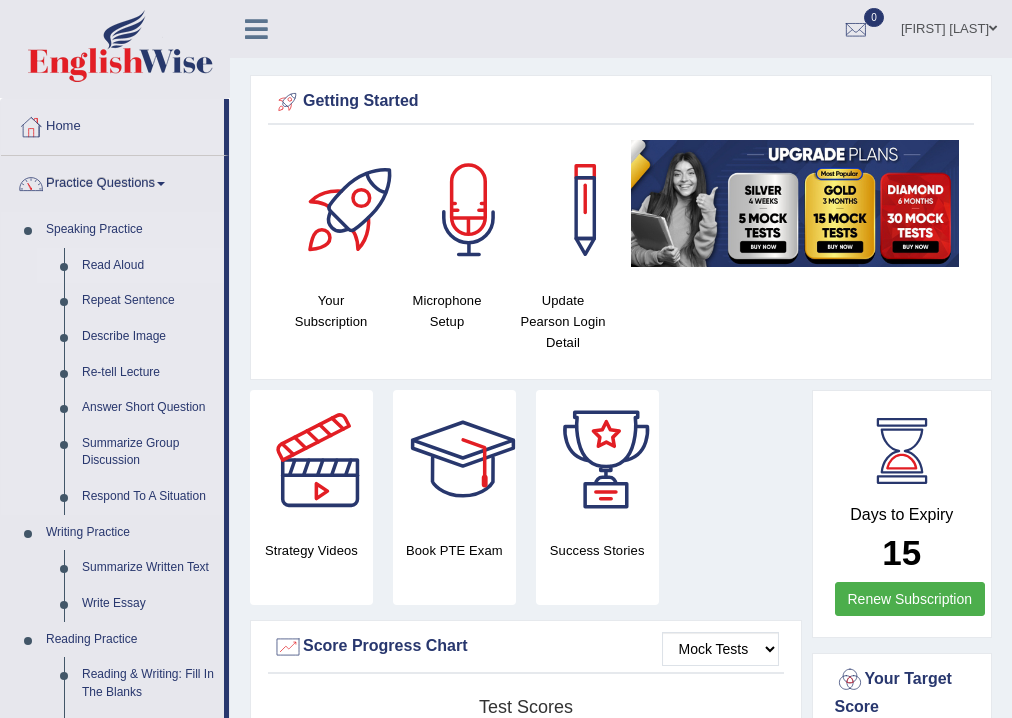 scroll, scrollTop: 0, scrollLeft: 0, axis: both 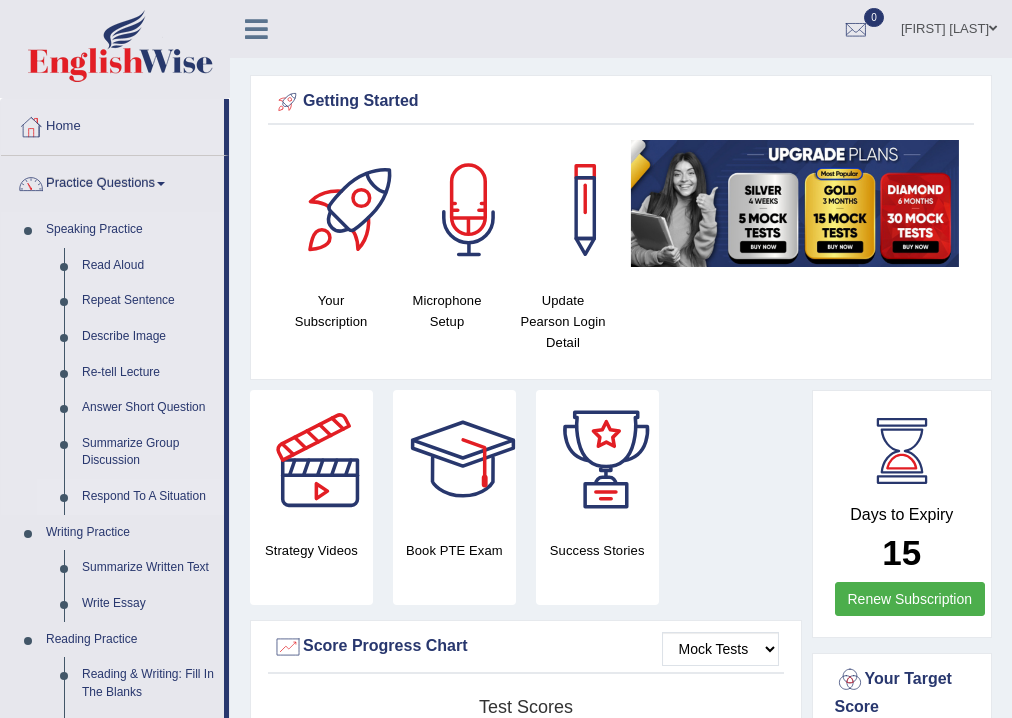 click on "Respond To A Situation" at bounding box center [148, 497] 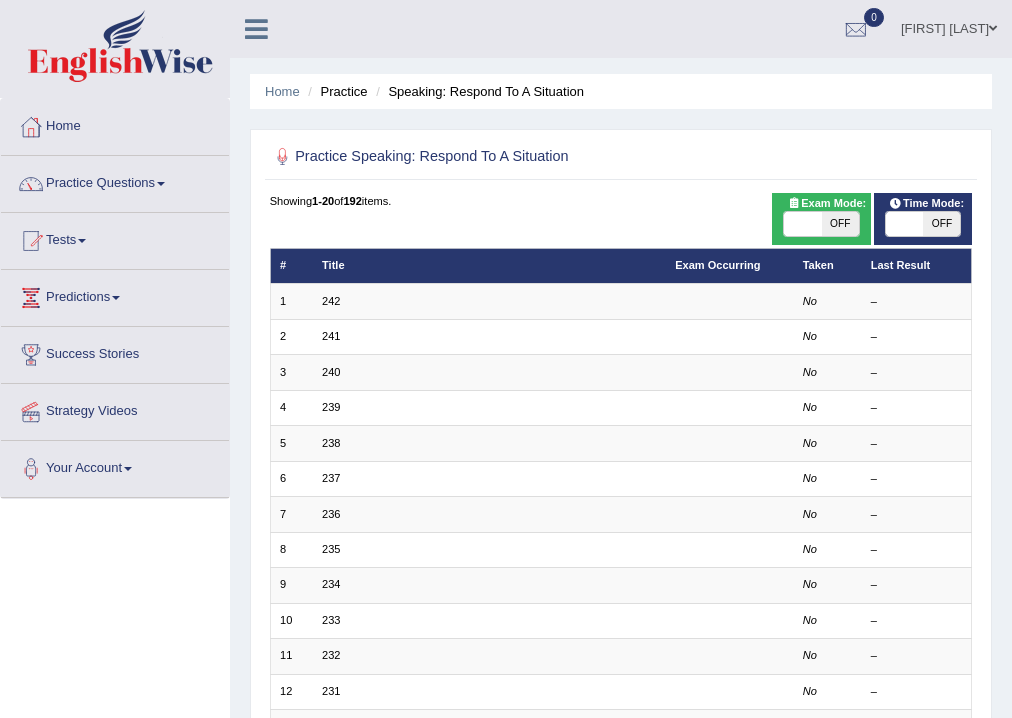 scroll, scrollTop: 0, scrollLeft: 0, axis: both 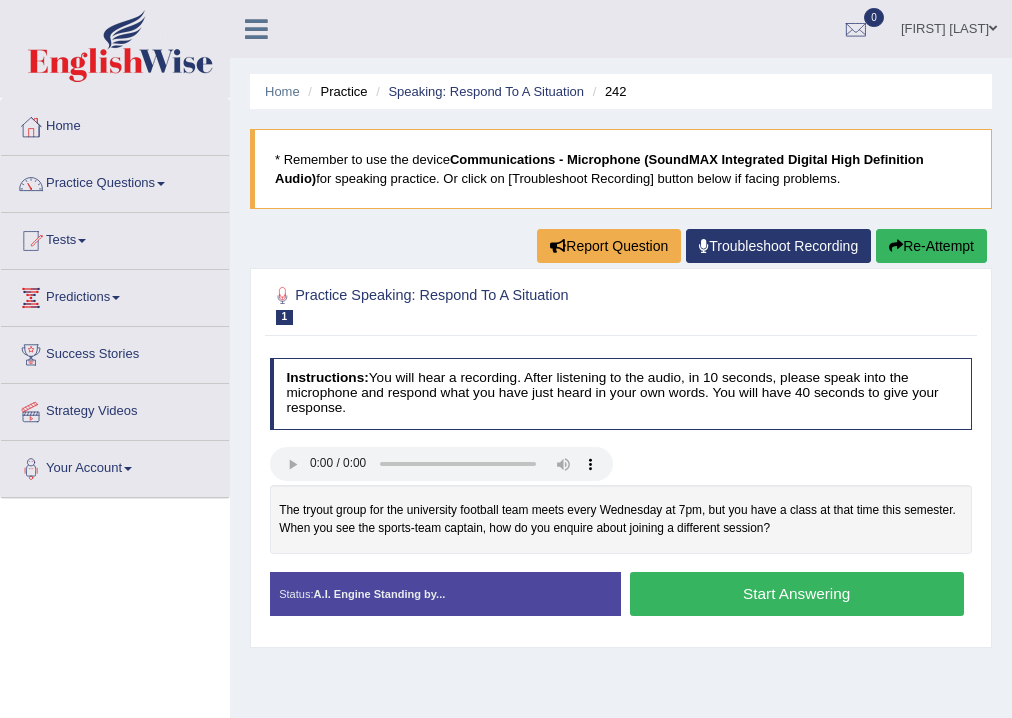 click on "Start Answering" at bounding box center (797, 593) 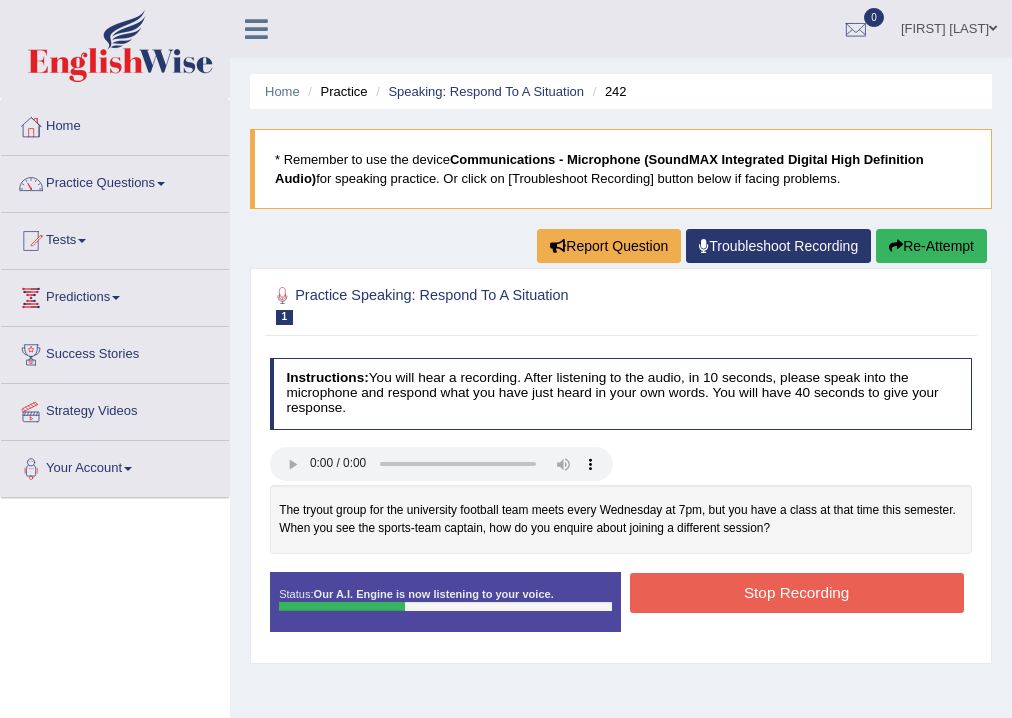 click on "Stop Recording" at bounding box center (797, 592) 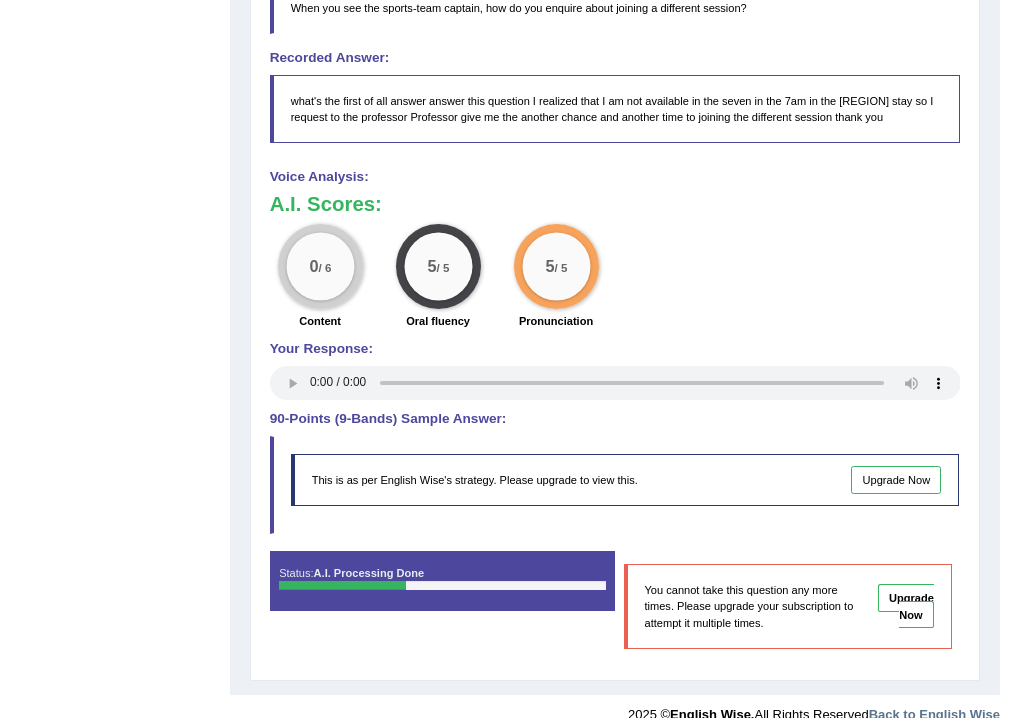 scroll, scrollTop: 640, scrollLeft: 0, axis: vertical 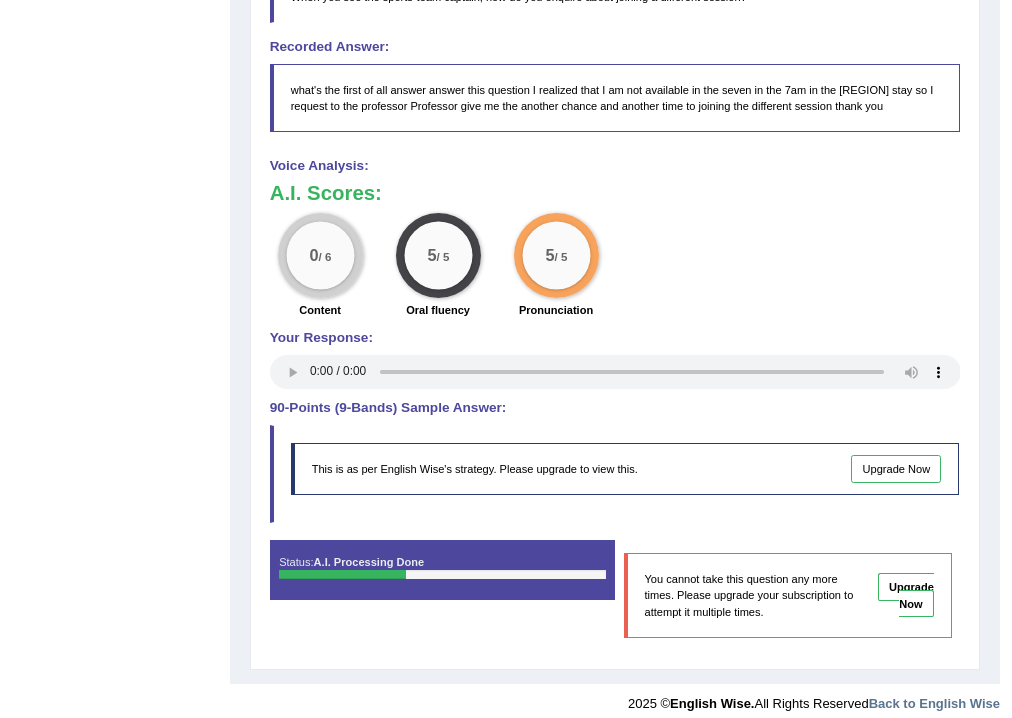 click on "Status:  A.I. Processing Done Start Answering You cannot take this question any more times. Please upgrade your subscription to attempt it multiple times. Upgrade Now Stop Recording" at bounding box center (615, 597) 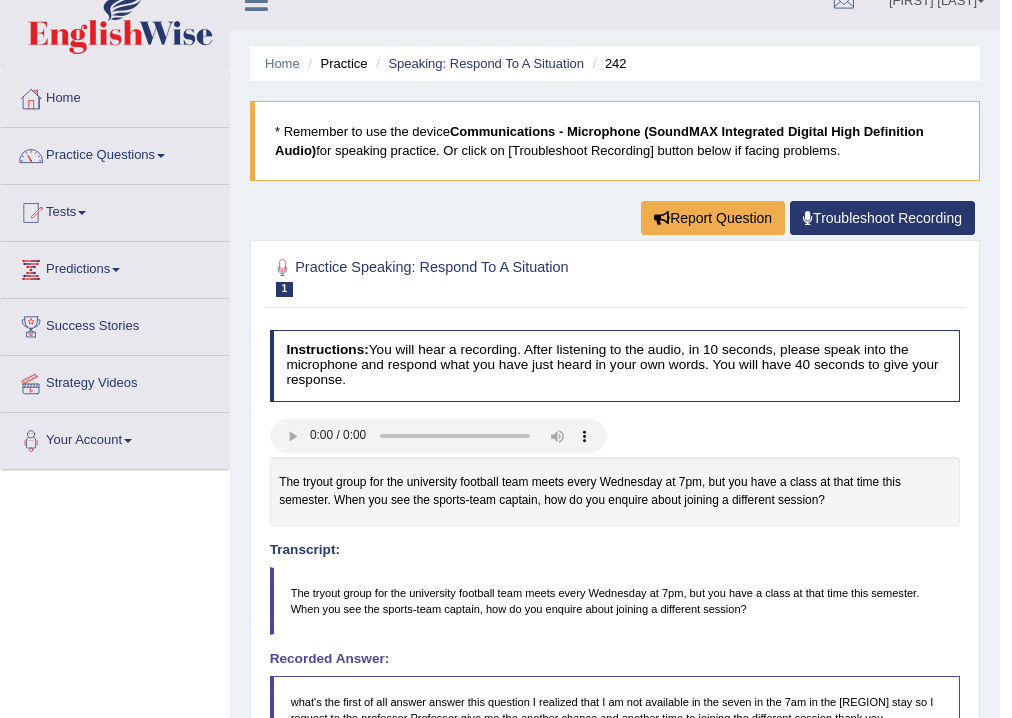 scroll, scrollTop: 0, scrollLeft: 0, axis: both 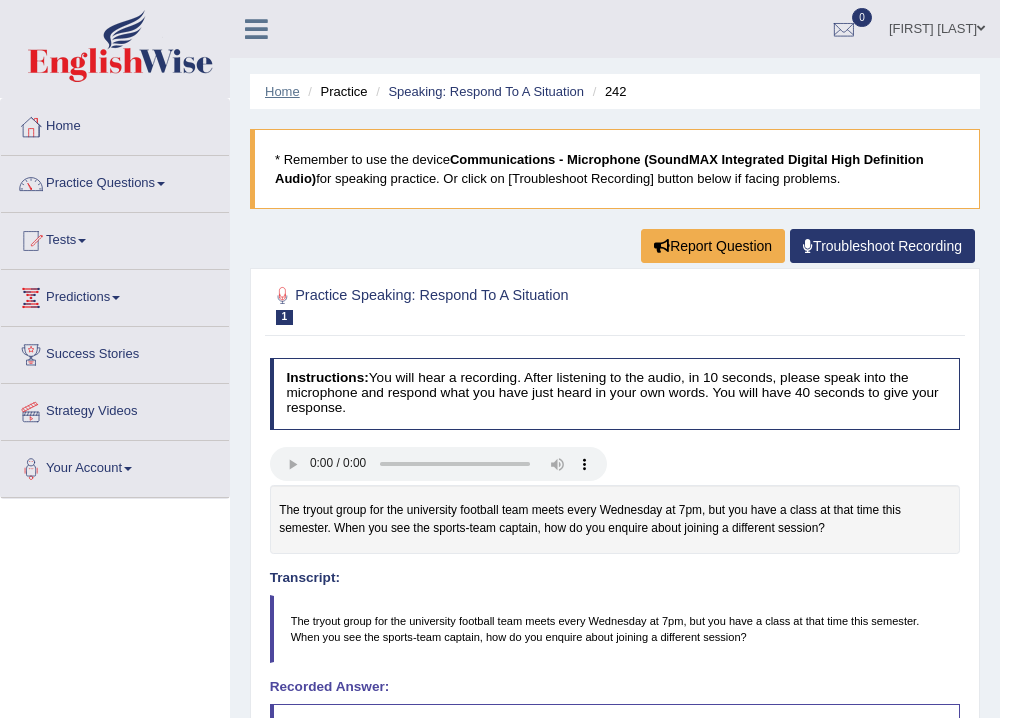 click on "Home" at bounding box center (282, 91) 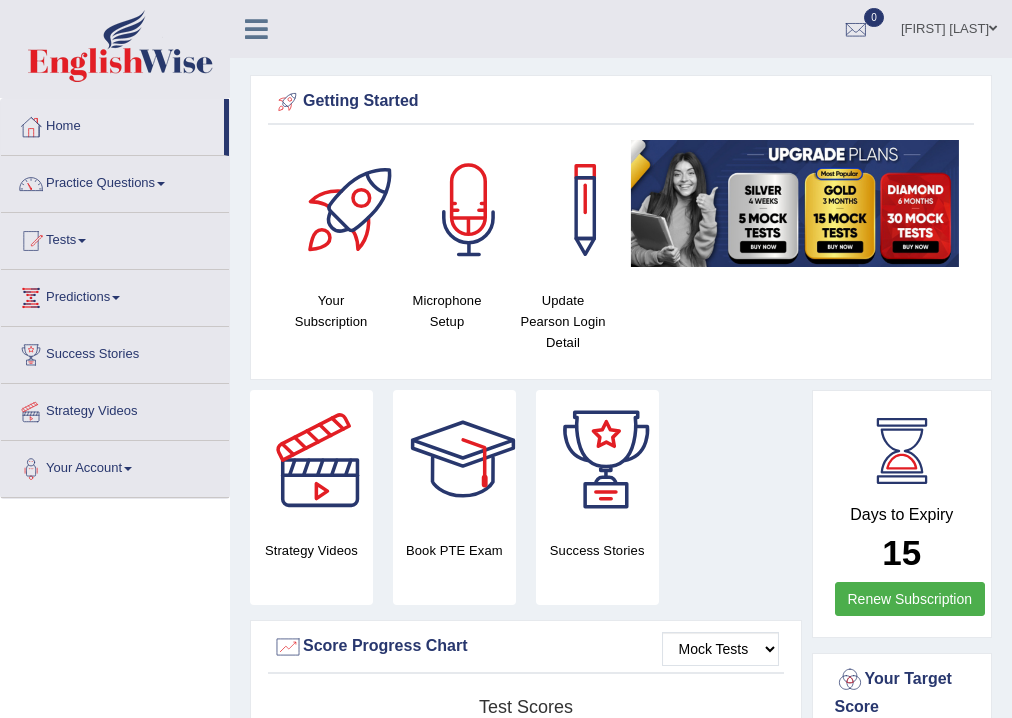 scroll, scrollTop: 0, scrollLeft: 0, axis: both 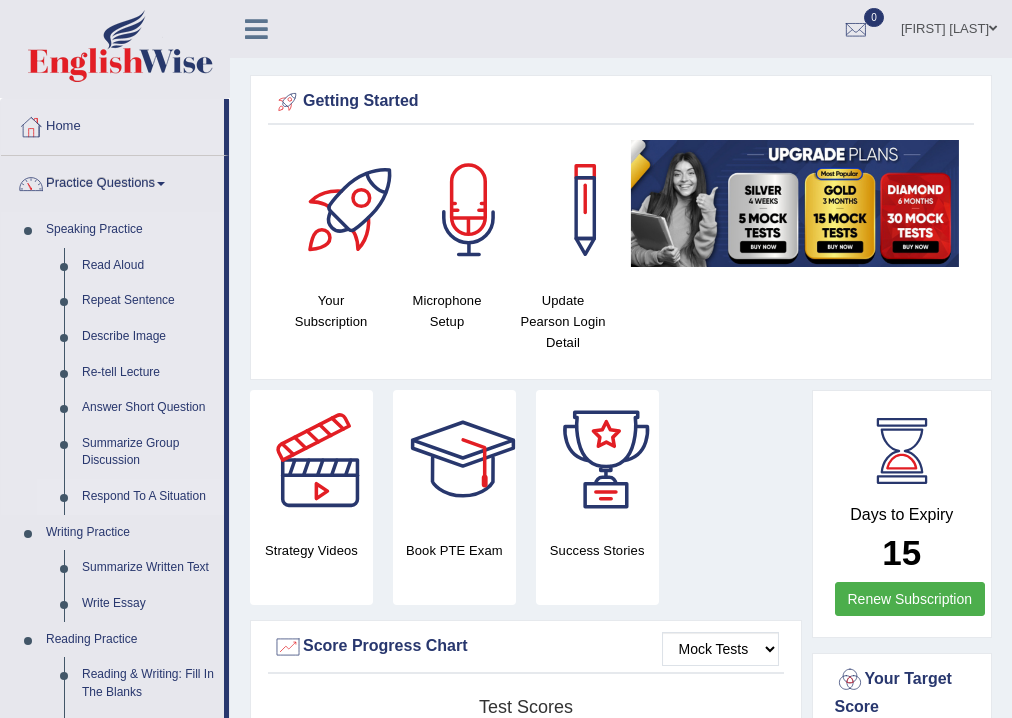 click on "Respond To A Situation" at bounding box center [148, 497] 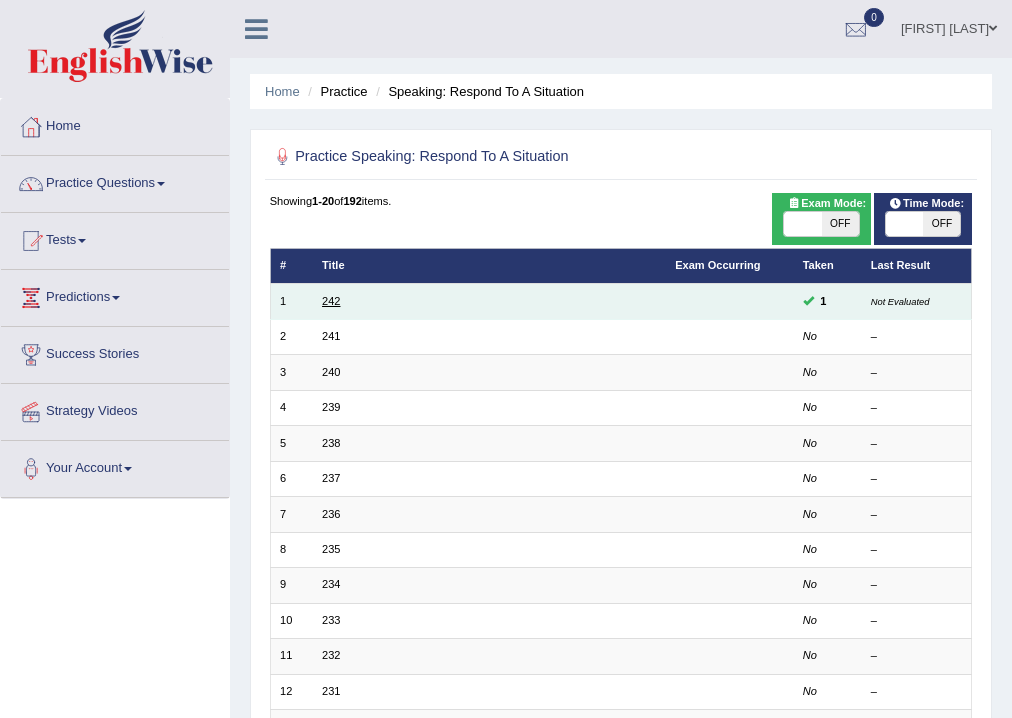 scroll, scrollTop: 0, scrollLeft: 0, axis: both 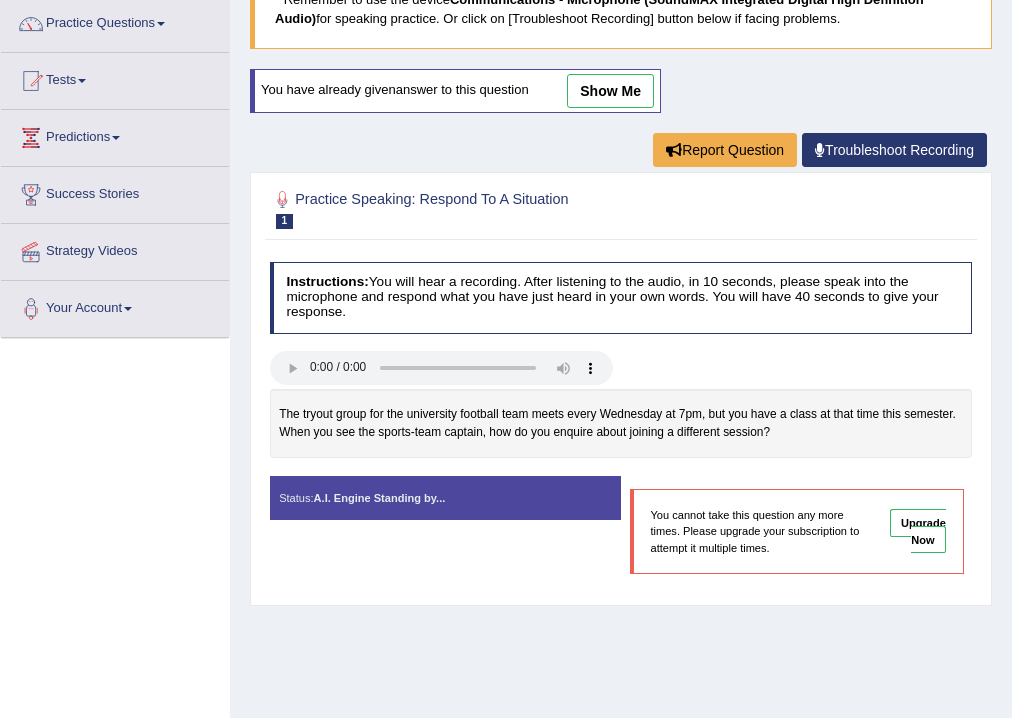 click on "Upgrade Now" at bounding box center (918, 531) 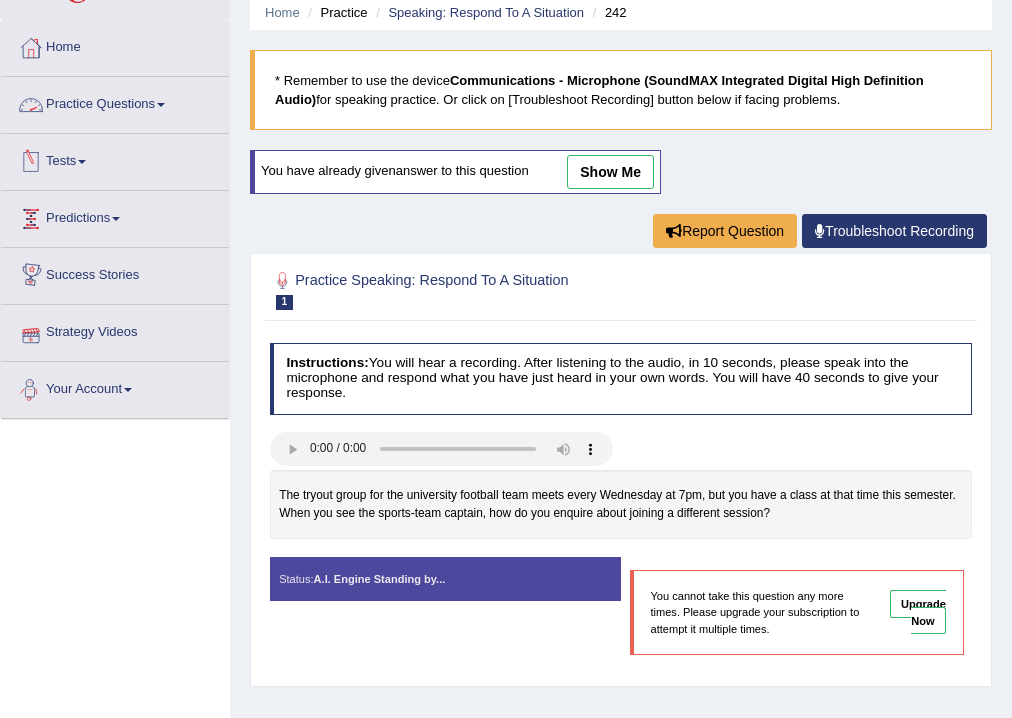 scroll, scrollTop: 0, scrollLeft: 0, axis: both 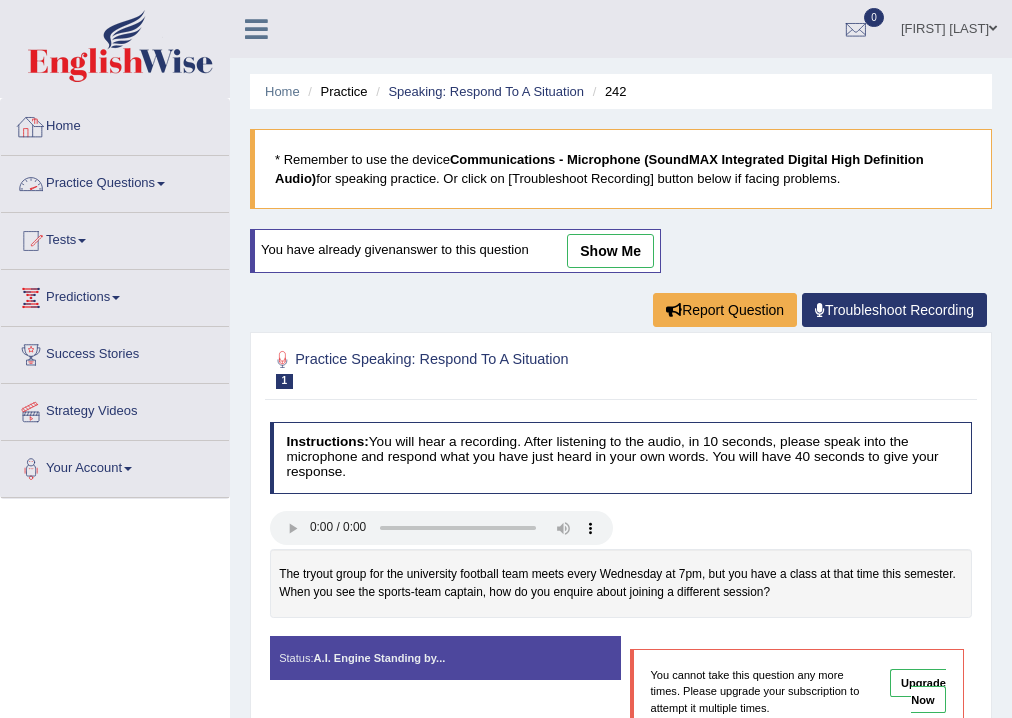 click on "Practice Questions" at bounding box center (115, 181) 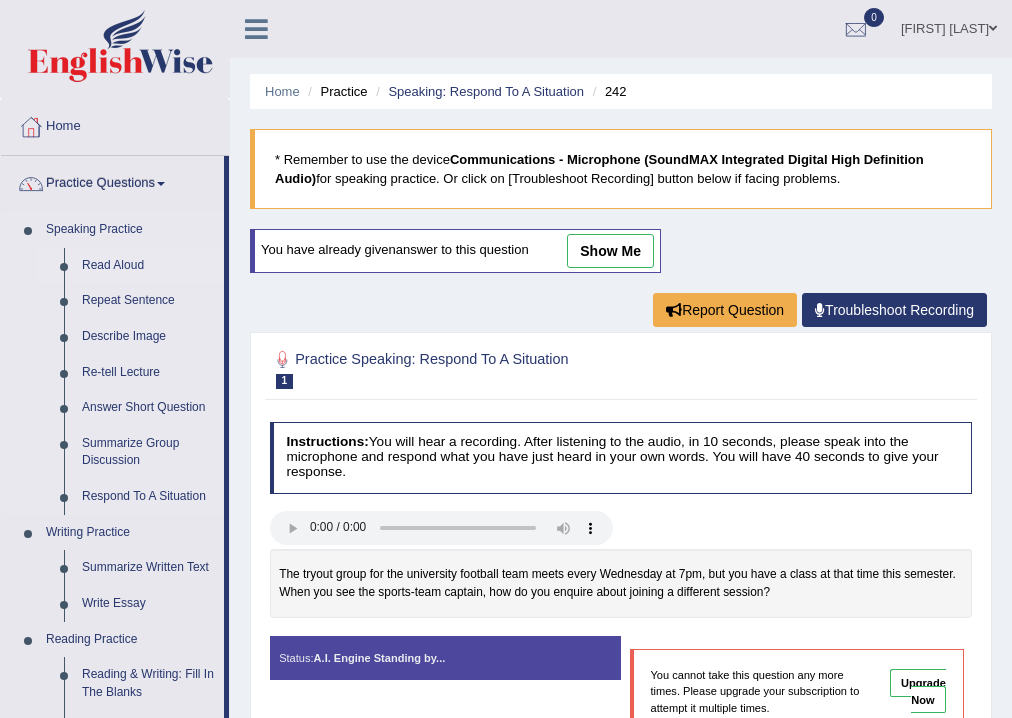click on "Read Aloud" at bounding box center (148, 266) 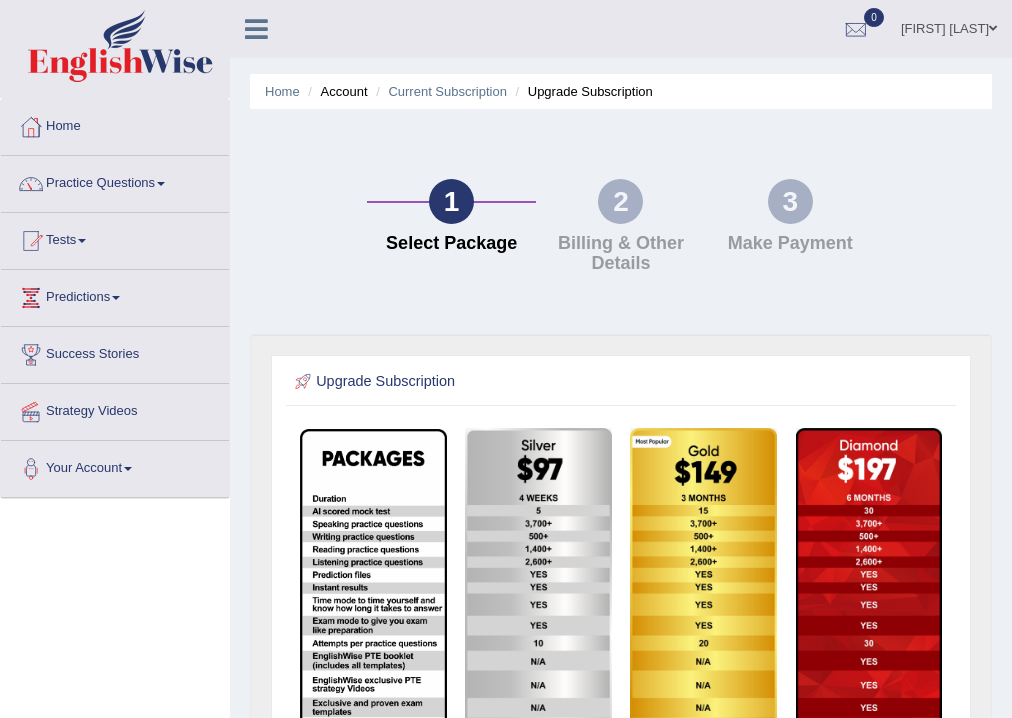 scroll, scrollTop: 0, scrollLeft: 0, axis: both 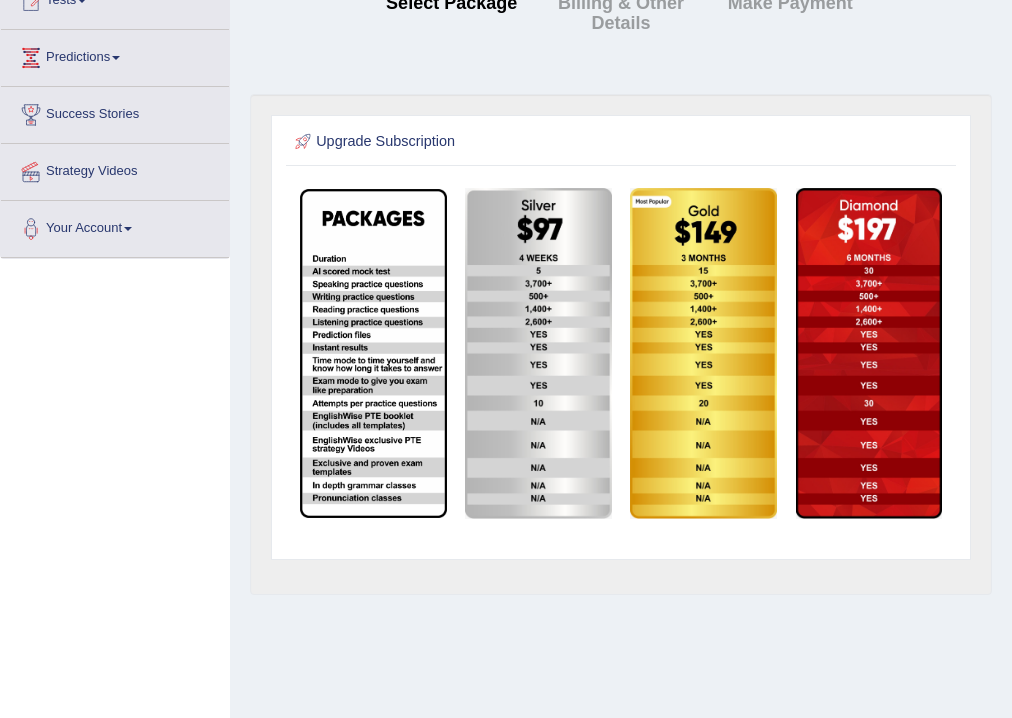 click at bounding box center (538, 353) 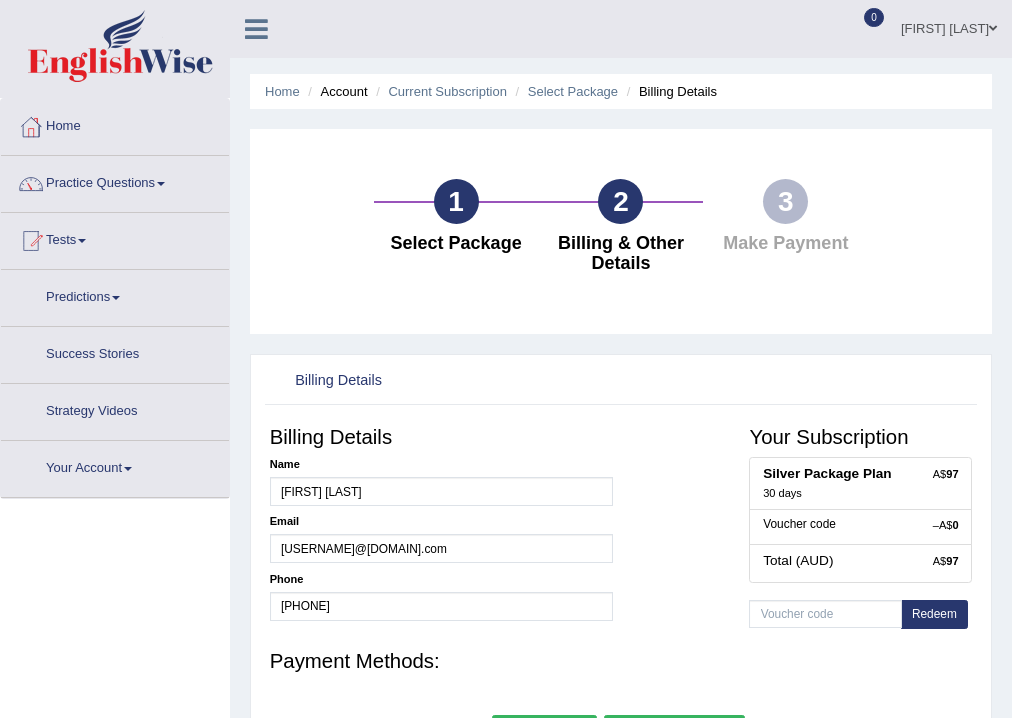 scroll, scrollTop: 0, scrollLeft: 0, axis: both 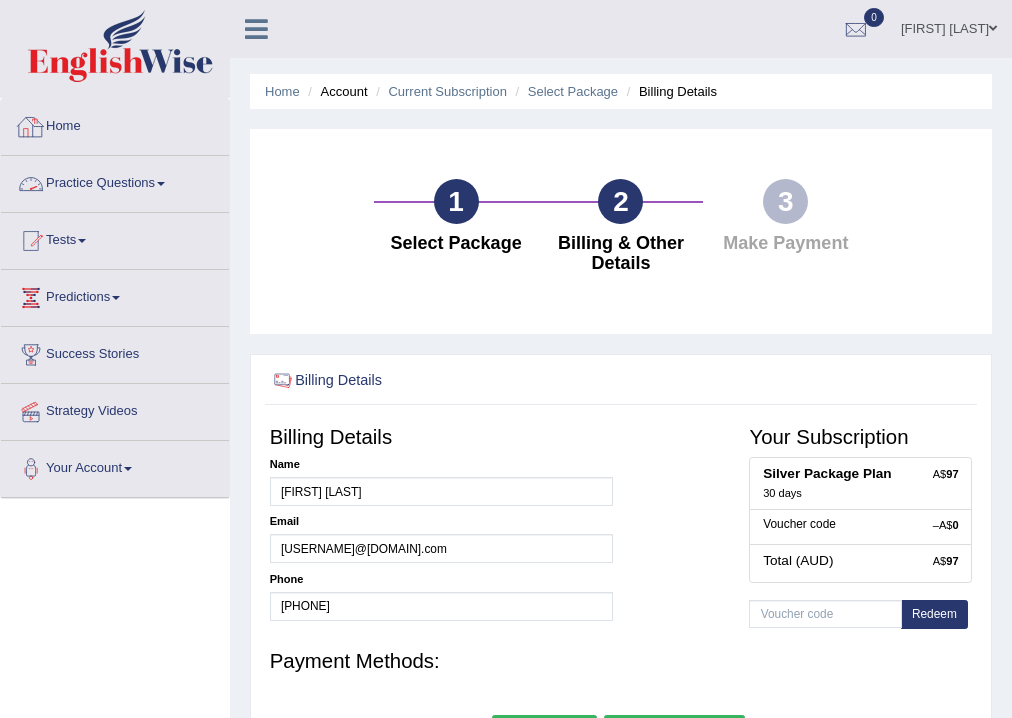 click on "Practice Questions" at bounding box center (115, 181) 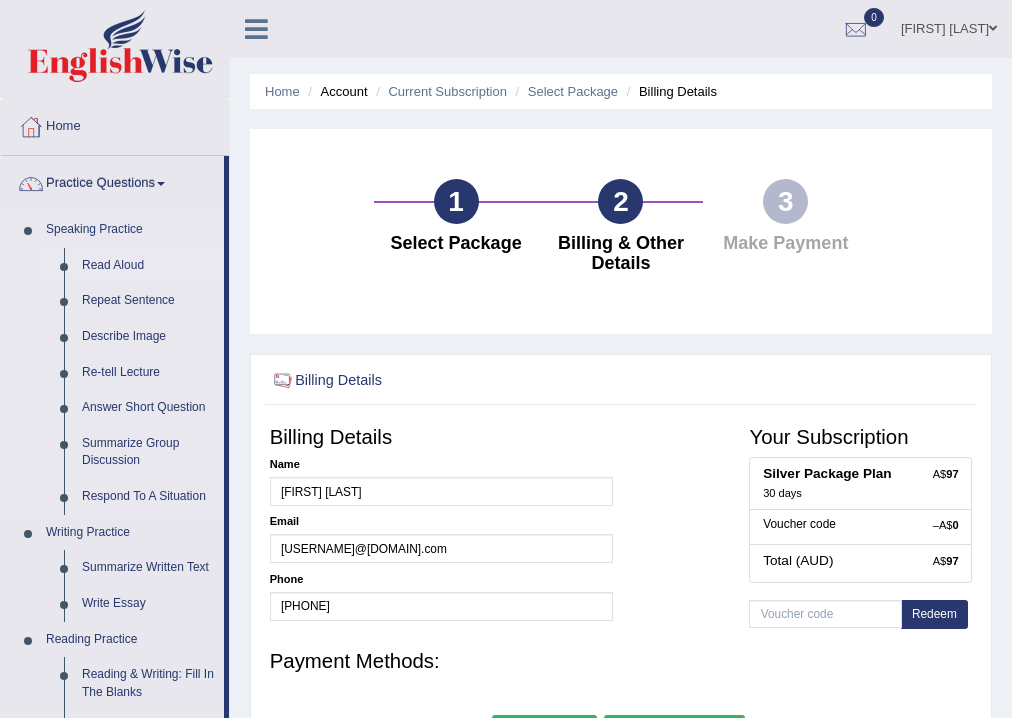 click on "Read Aloud" at bounding box center (148, 266) 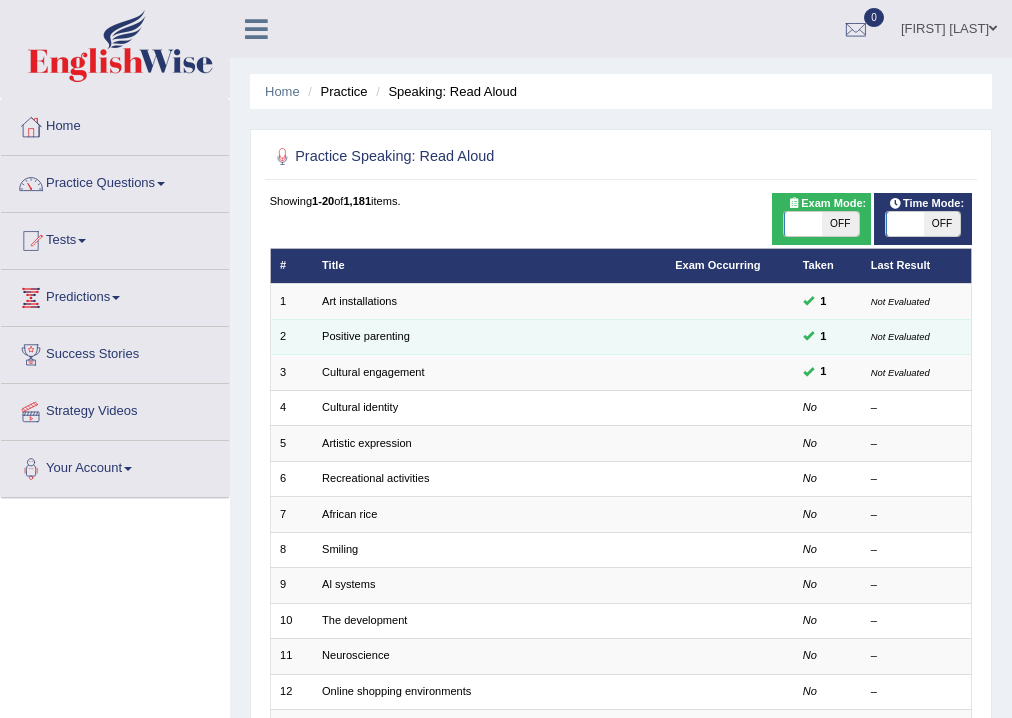 scroll, scrollTop: 0, scrollLeft: 0, axis: both 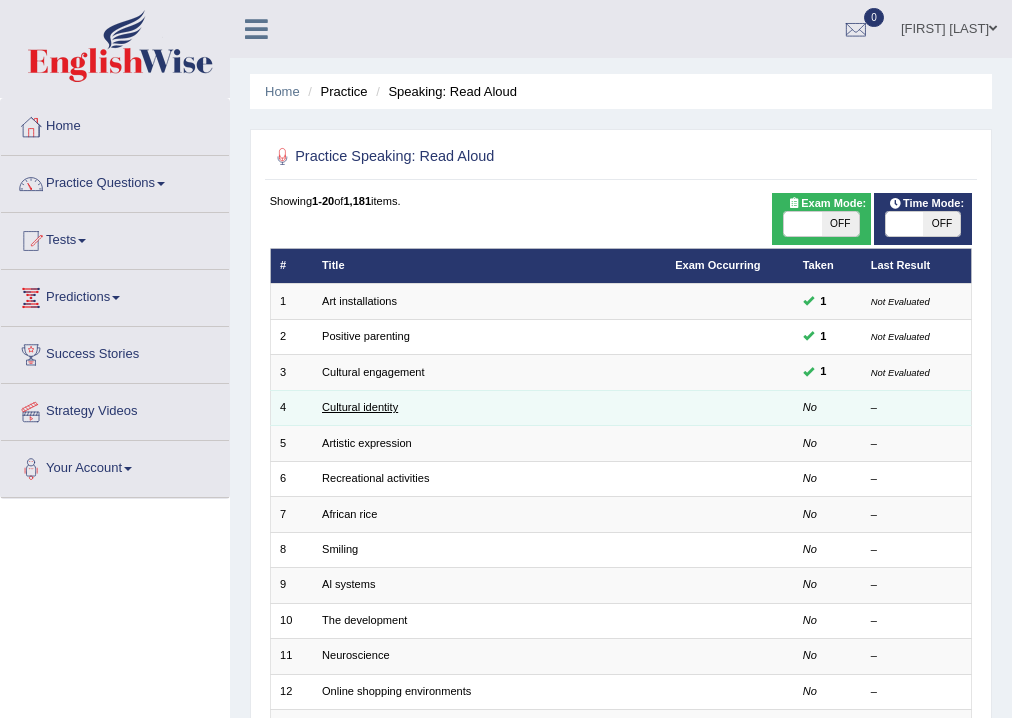 click on "Cultural identity" at bounding box center [360, 407] 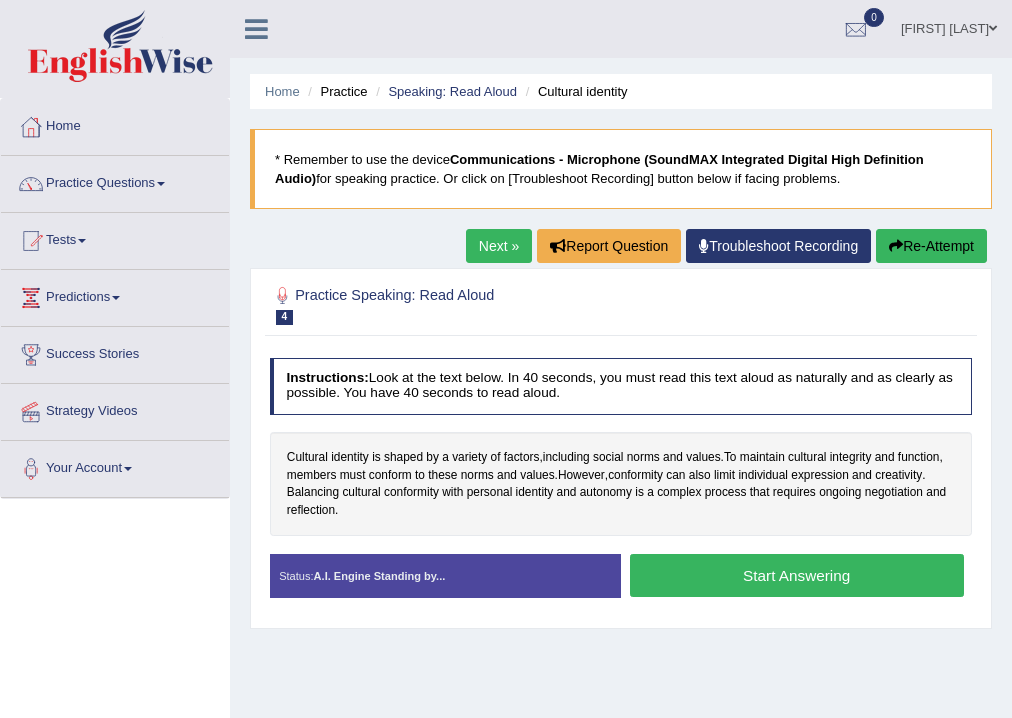 scroll, scrollTop: 0, scrollLeft: 0, axis: both 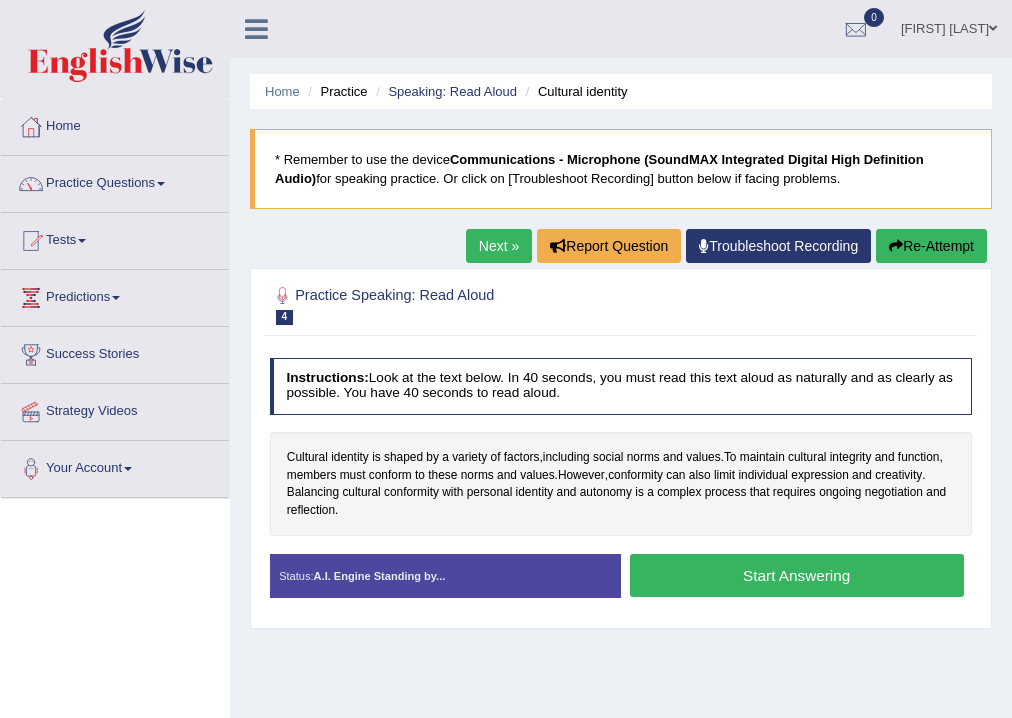click on "Start Answering" at bounding box center [797, 575] 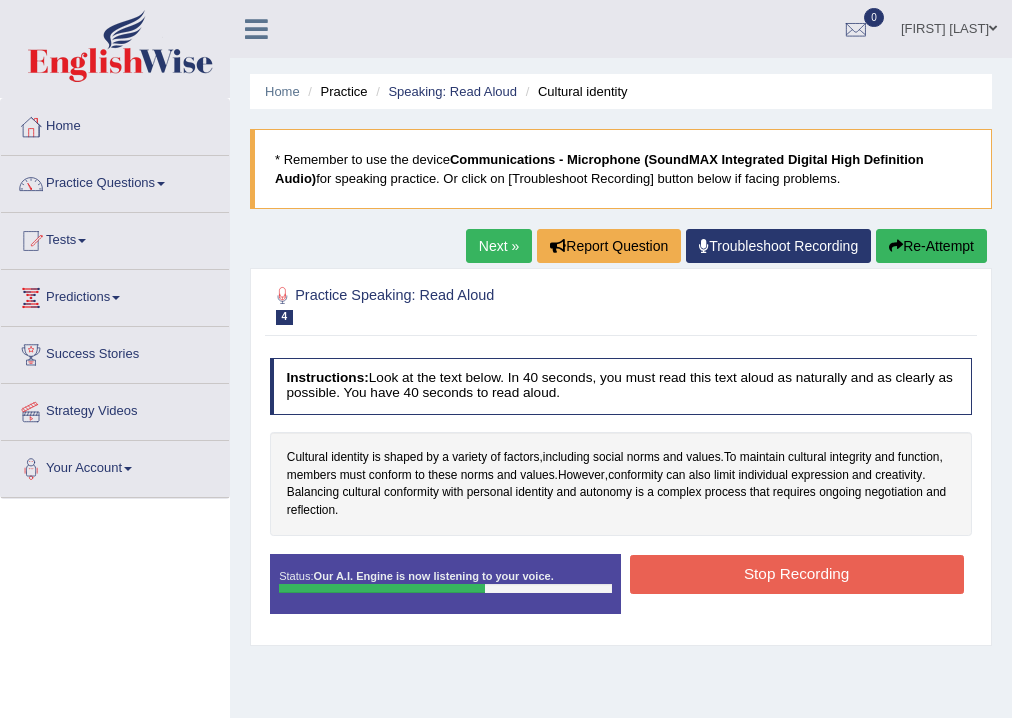 click on "Stop Recording" at bounding box center [797, 574] 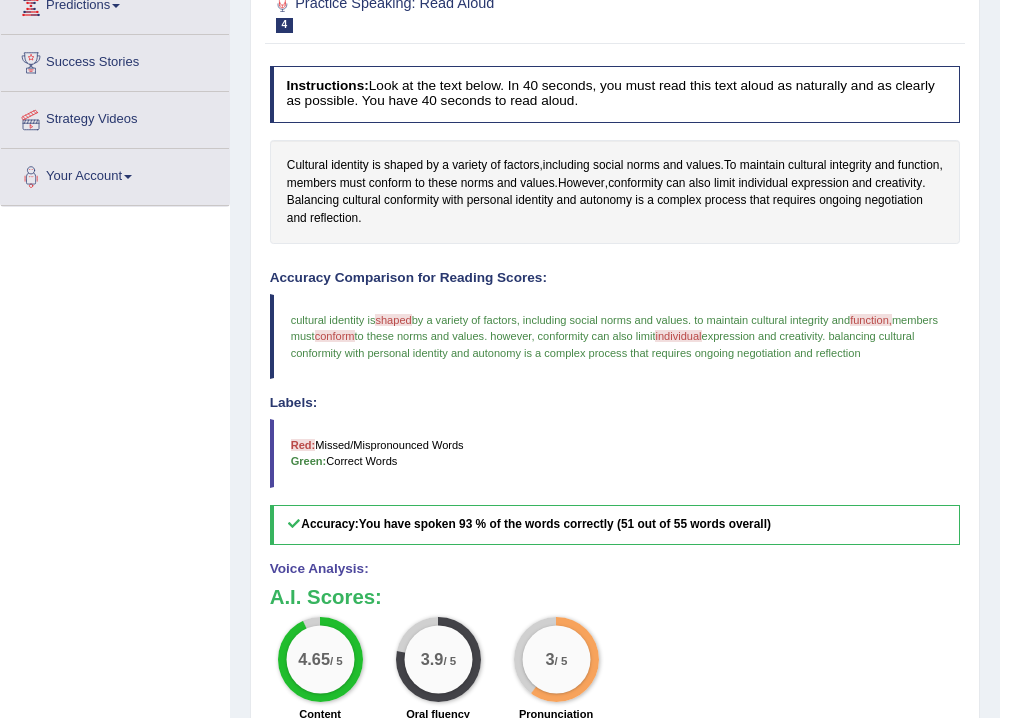 scroll, scrollTop: 0, scrollLeft: 0, axis: both 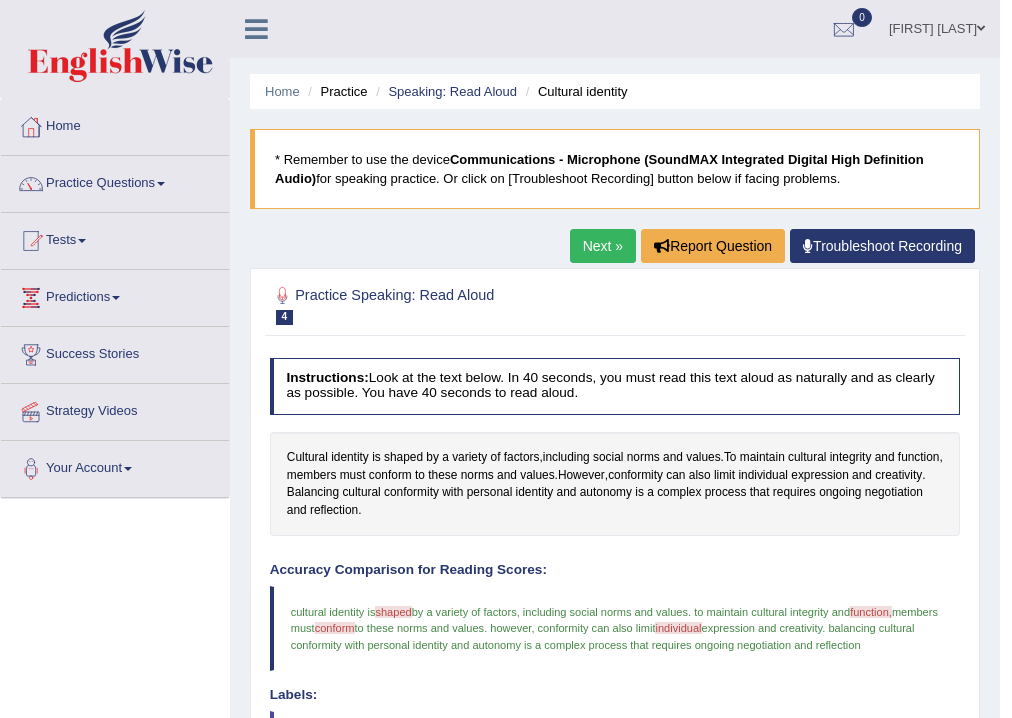 click on "Next »" at bounding box center [603, 246] 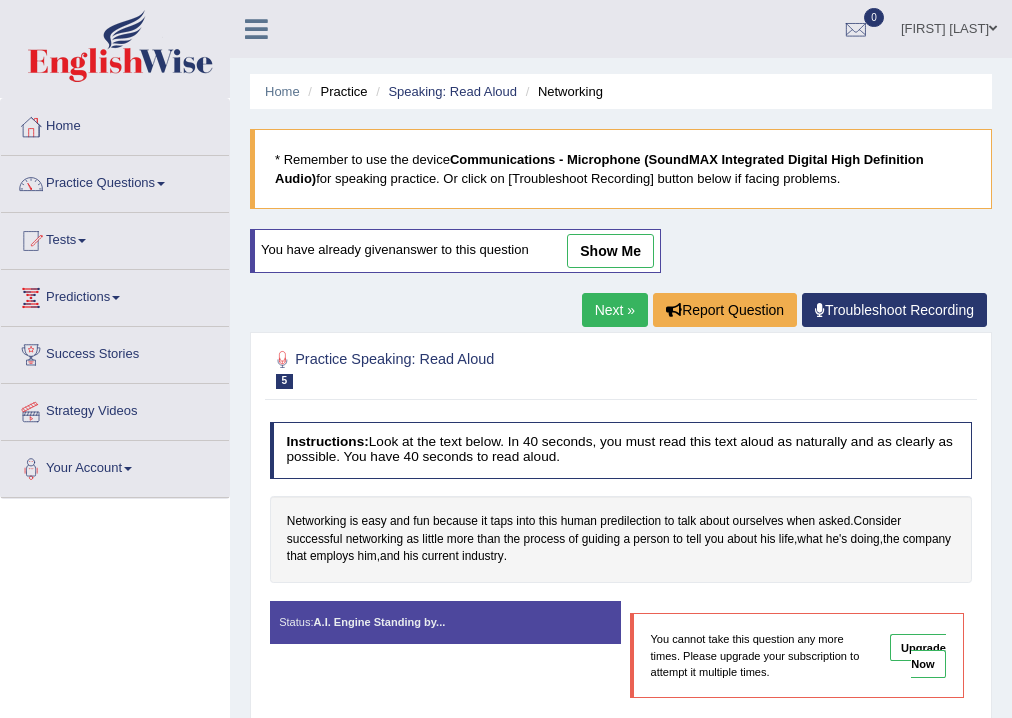 scroll, scrollTop: 0, scrollLeft: 0, axis: both 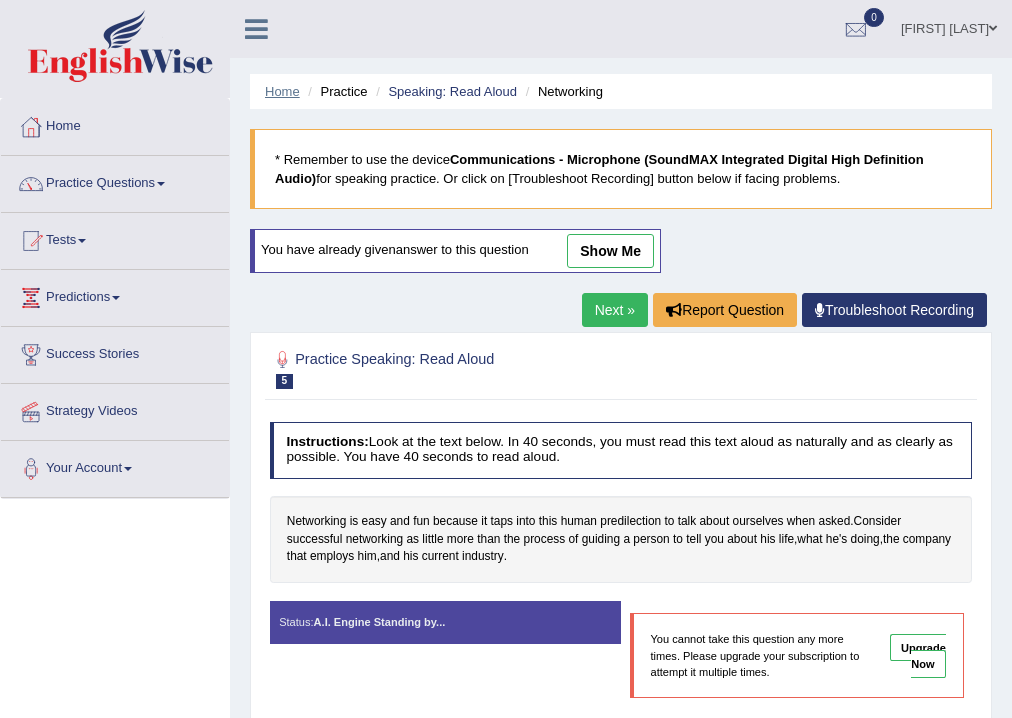 click on "Home" at bounding box center (282, 91) 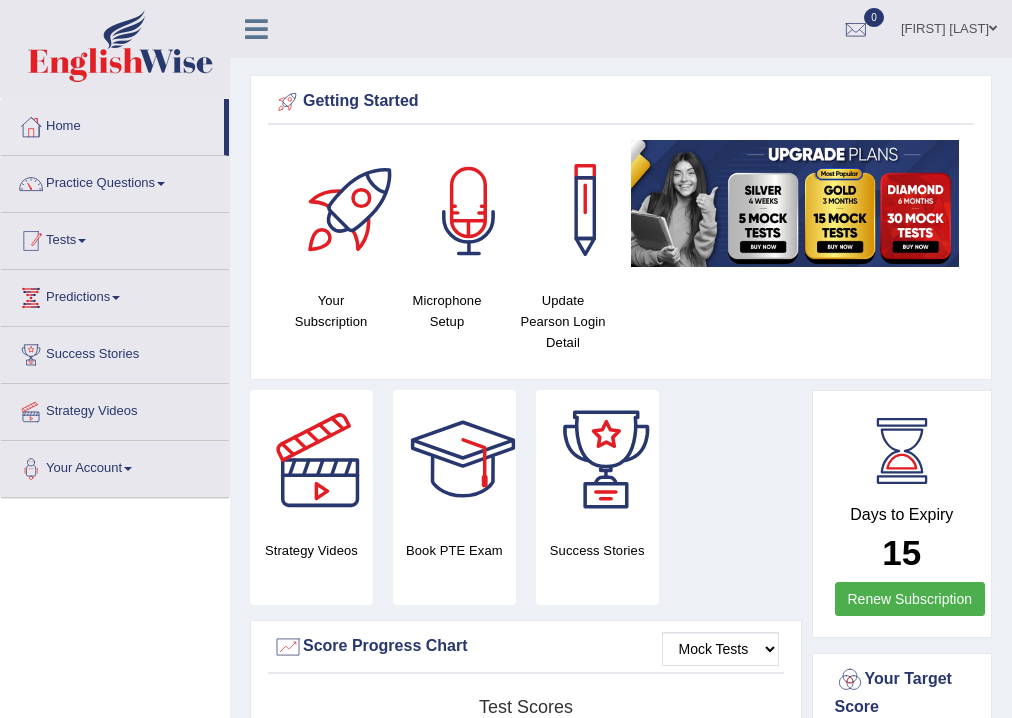scroll, scrollTop: 0, scrollLeft: 0, axis: both 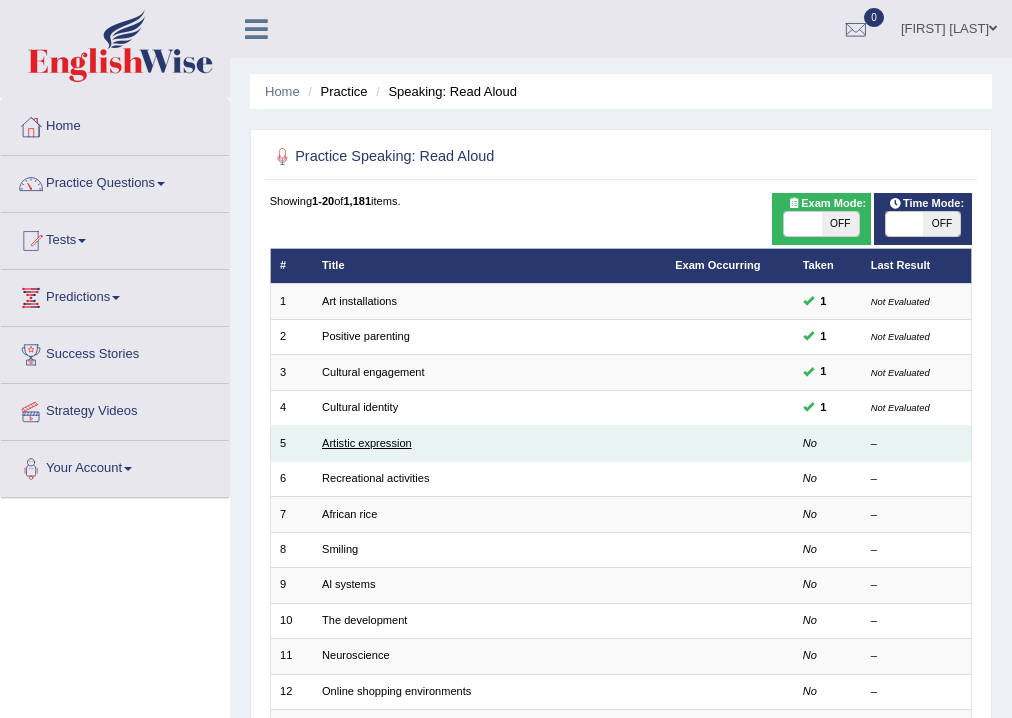 click on "Artistic expression" at bounding box center [367, 443] 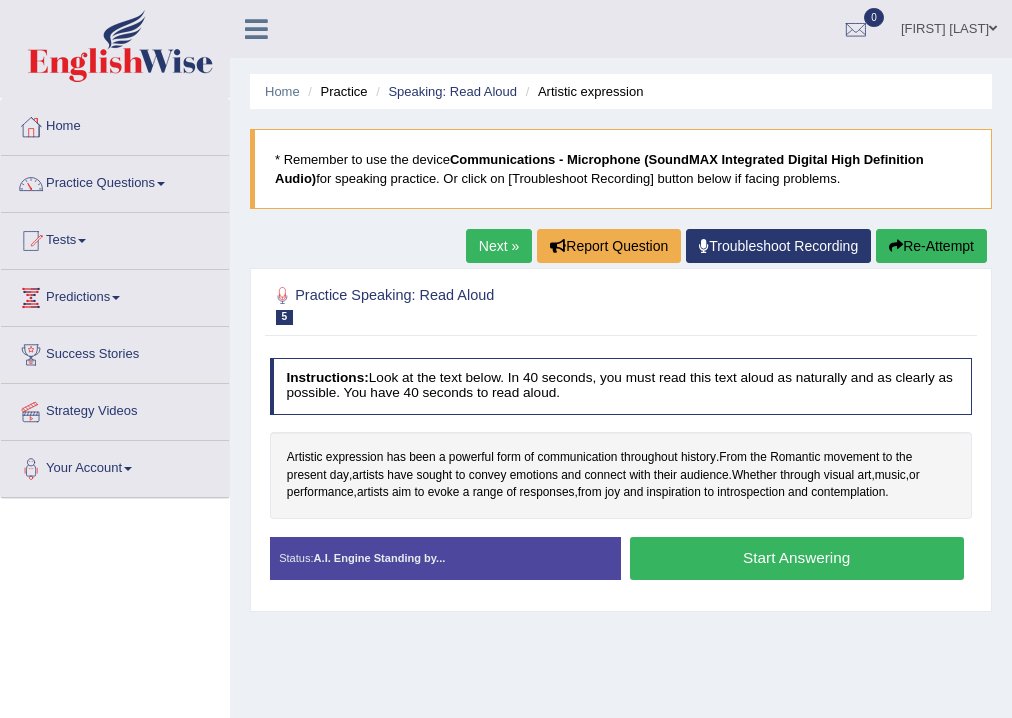 scroll, scrollTop: 0, scrollLeft: 0, axis: both 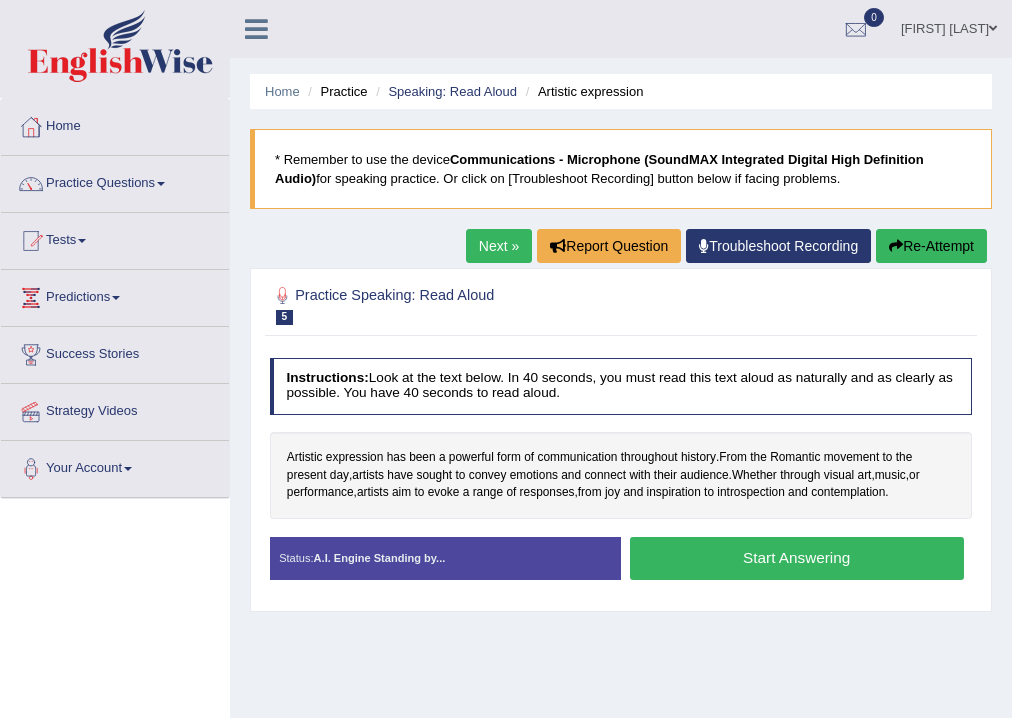 click on "Start Answering" at bounding box center (797, 558) 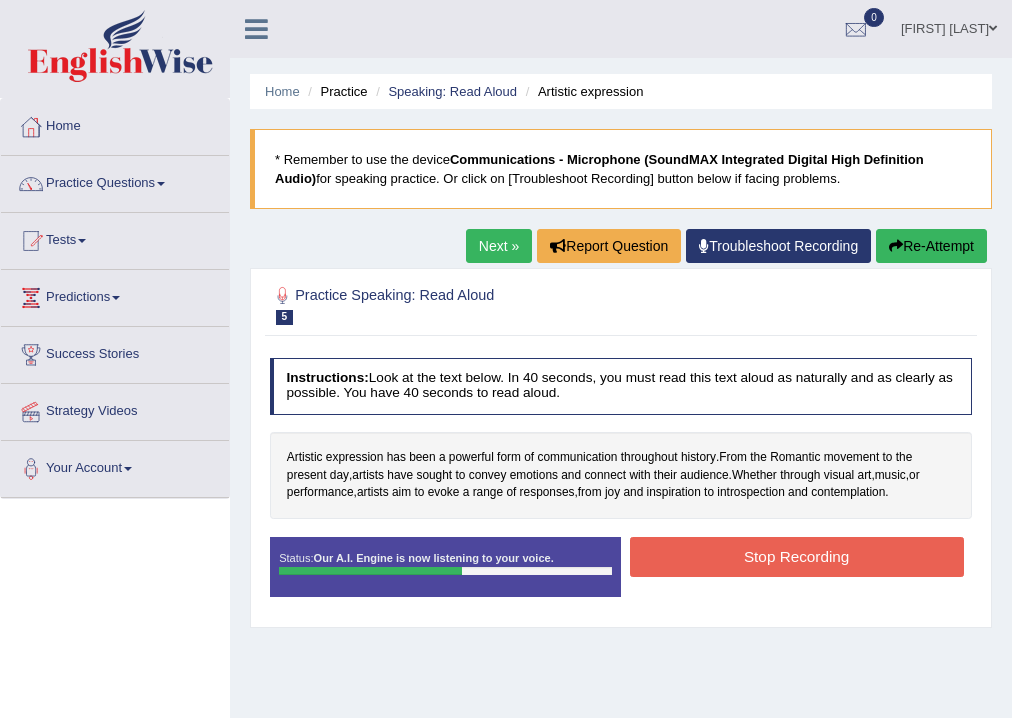 click on "Stop Recording" at bounding box center [797, 556] 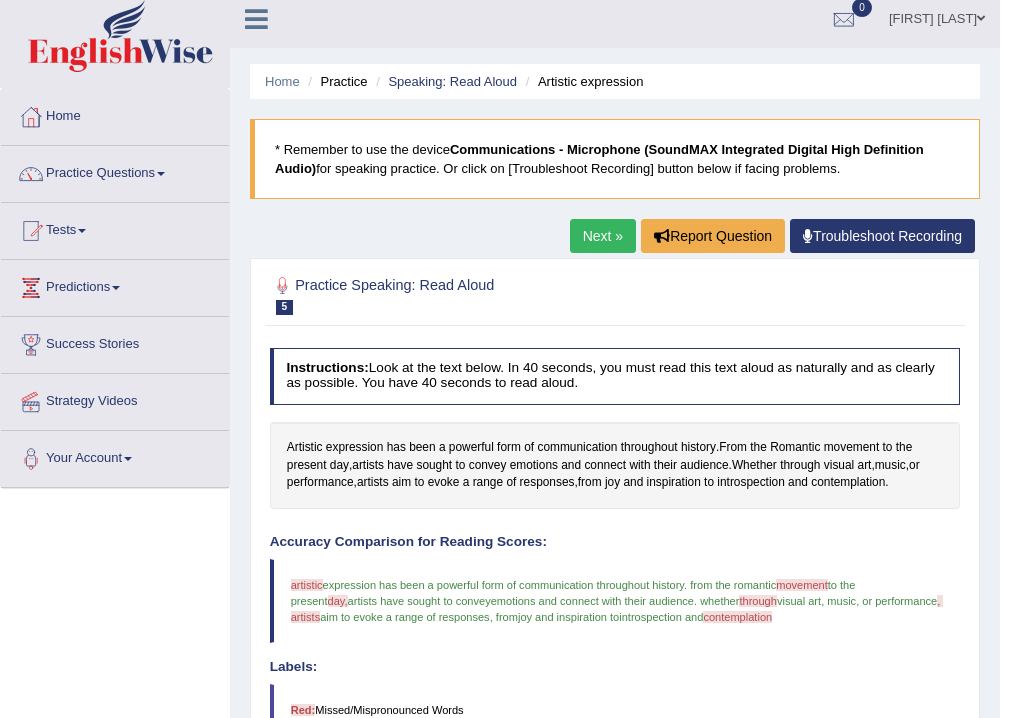 scroll, scrollTop: 0, scrollLeft: 0, axis: both 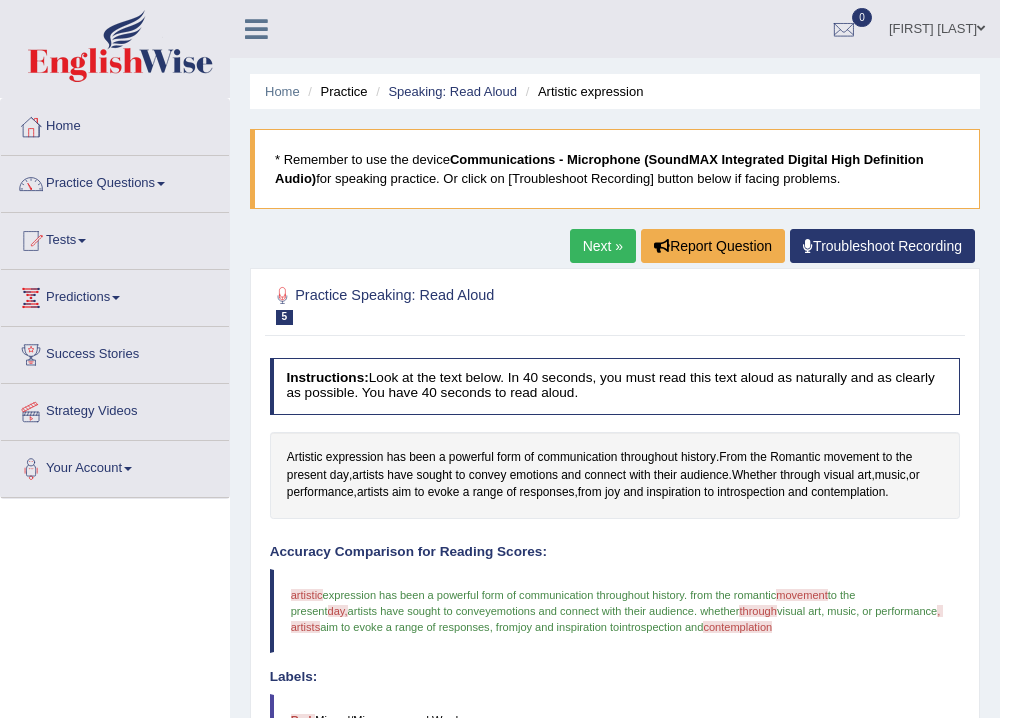 click on "Next »" at bounding box center [603, 246] 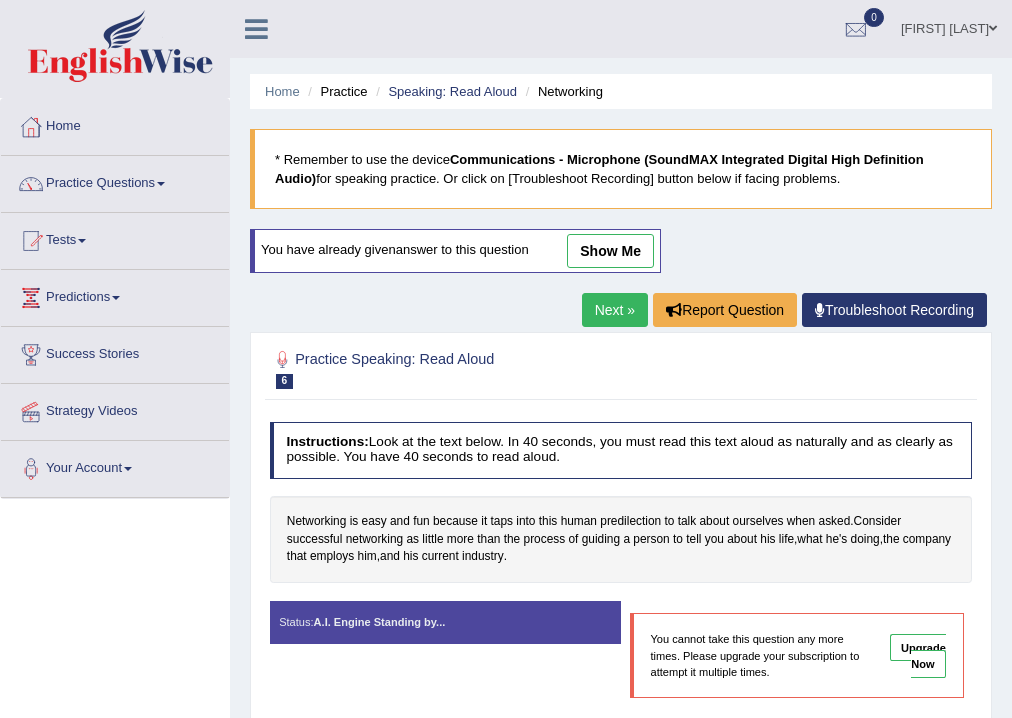 scroll, scrollTop: 0, scrollLeft: 0, axis: both 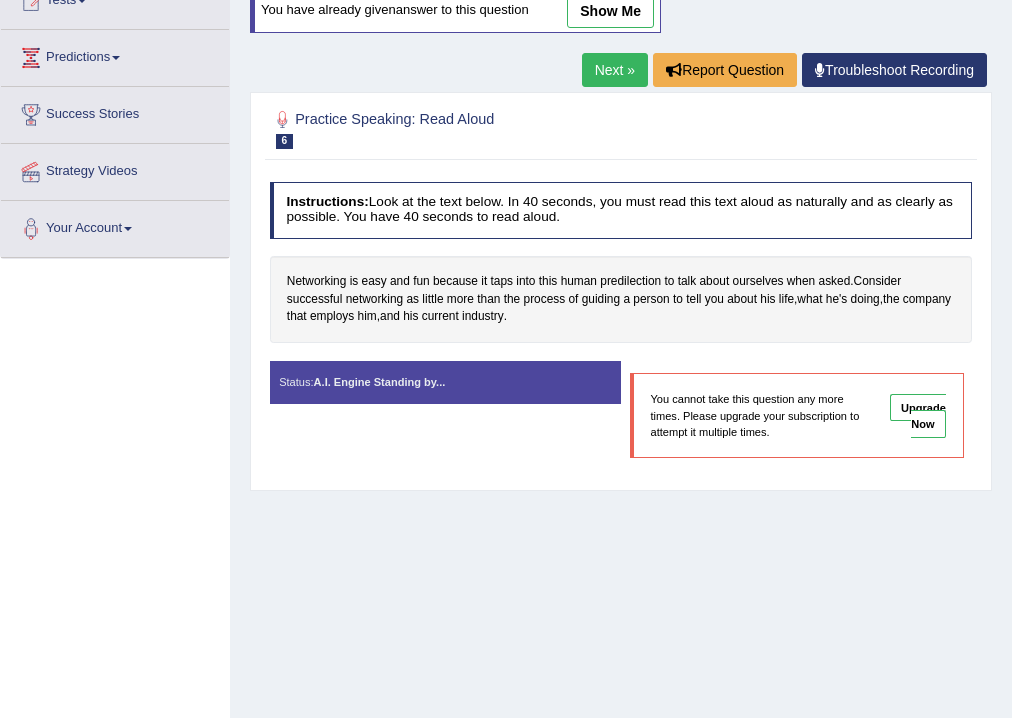 click on "Next »" at bounding box center [615, 70] 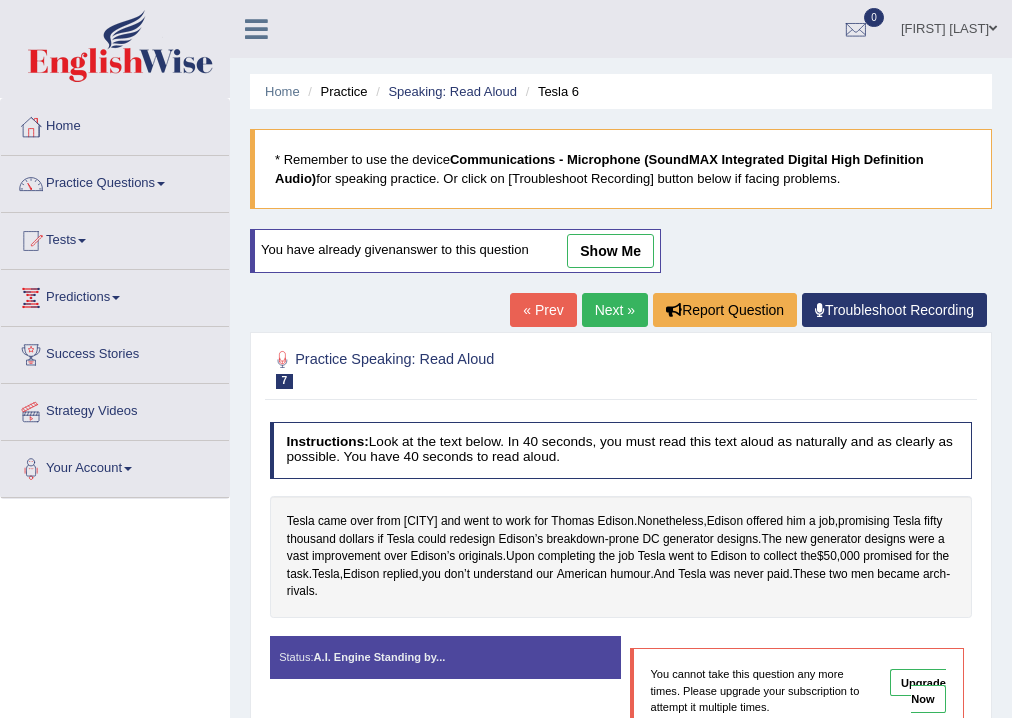 scroll, scrollTop: 0, scrollLeft: 0, axis: both 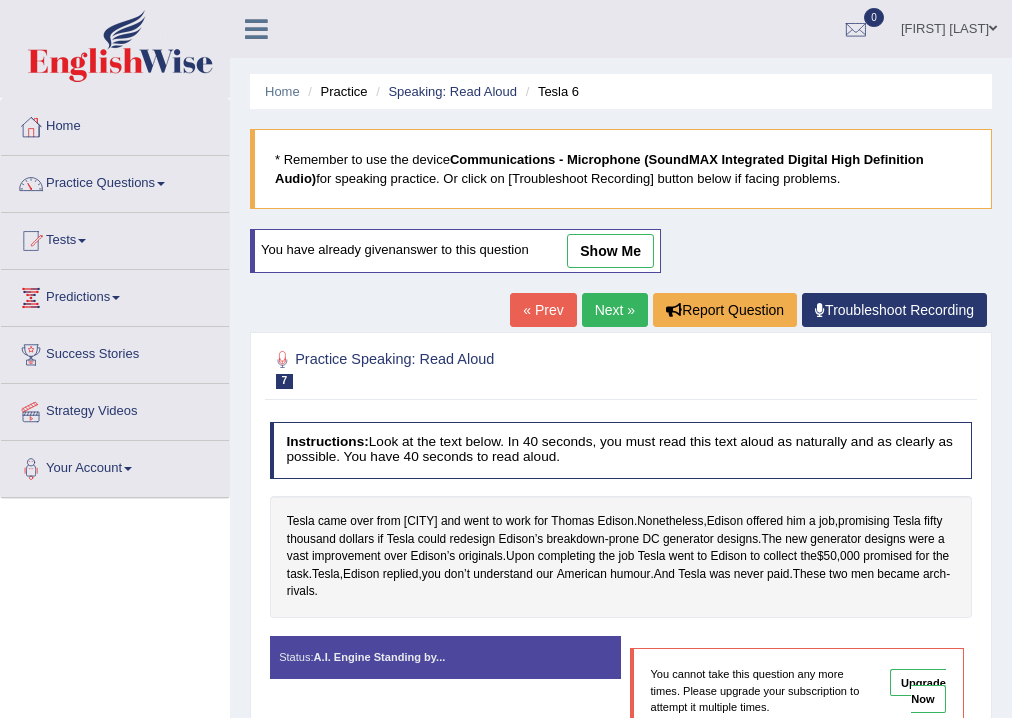 click on "Harshil barot" at bounding box center [949, 26] 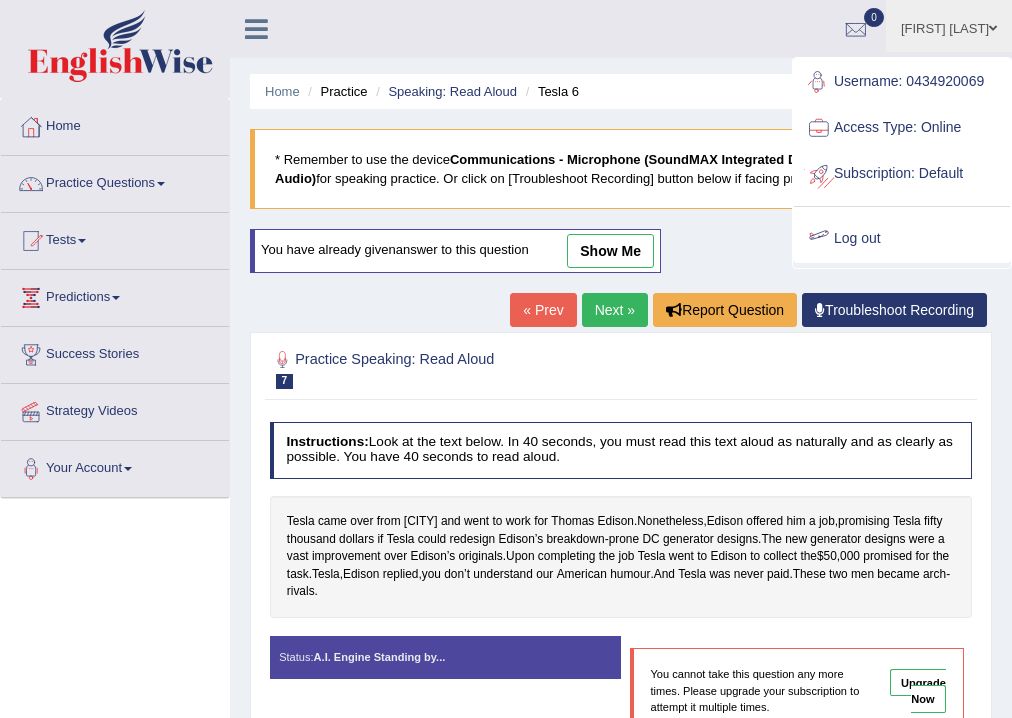 click on "Log out" at bounding box center [902, 239] 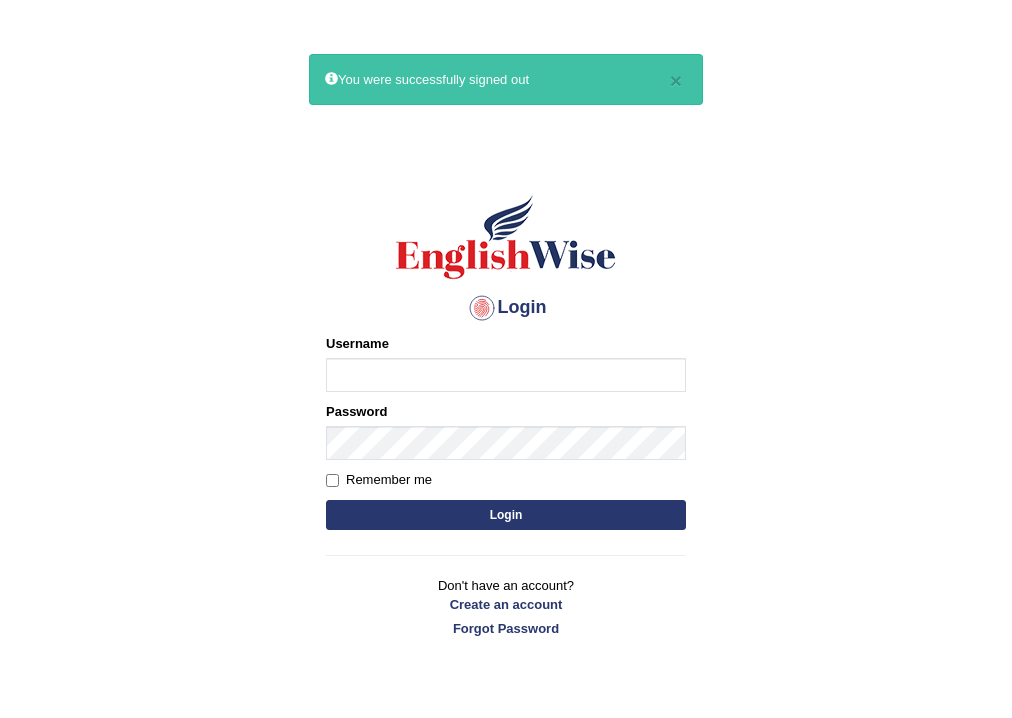 scroll, scrollTop: 0, scrollLeft: 0, axis: both 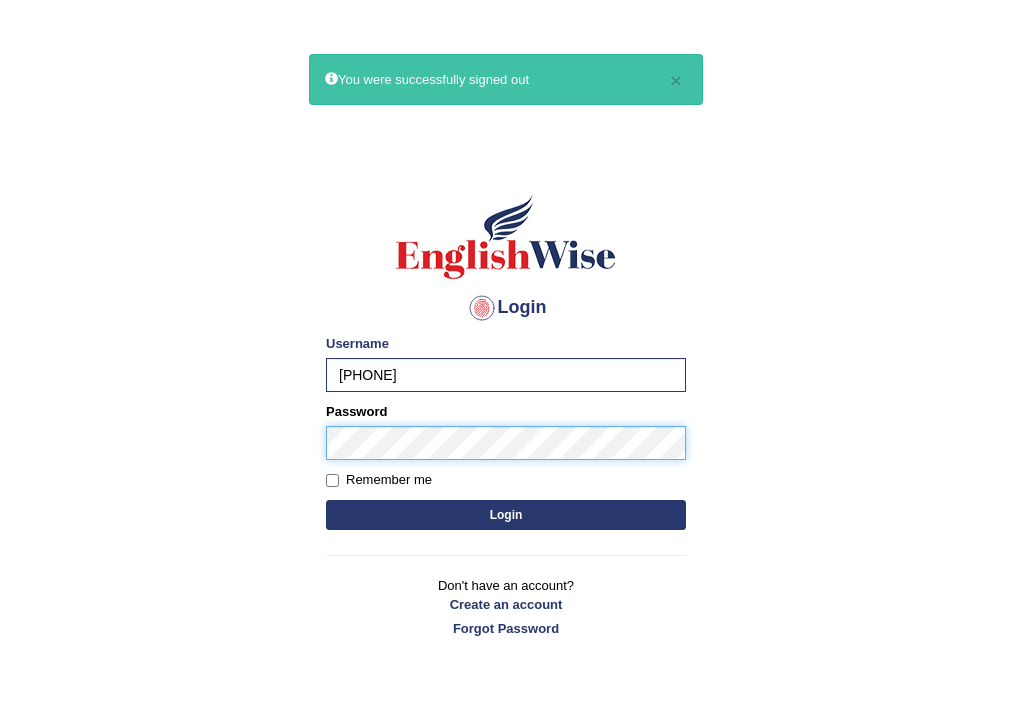 click on "Login" at bounding box center [506, 515] 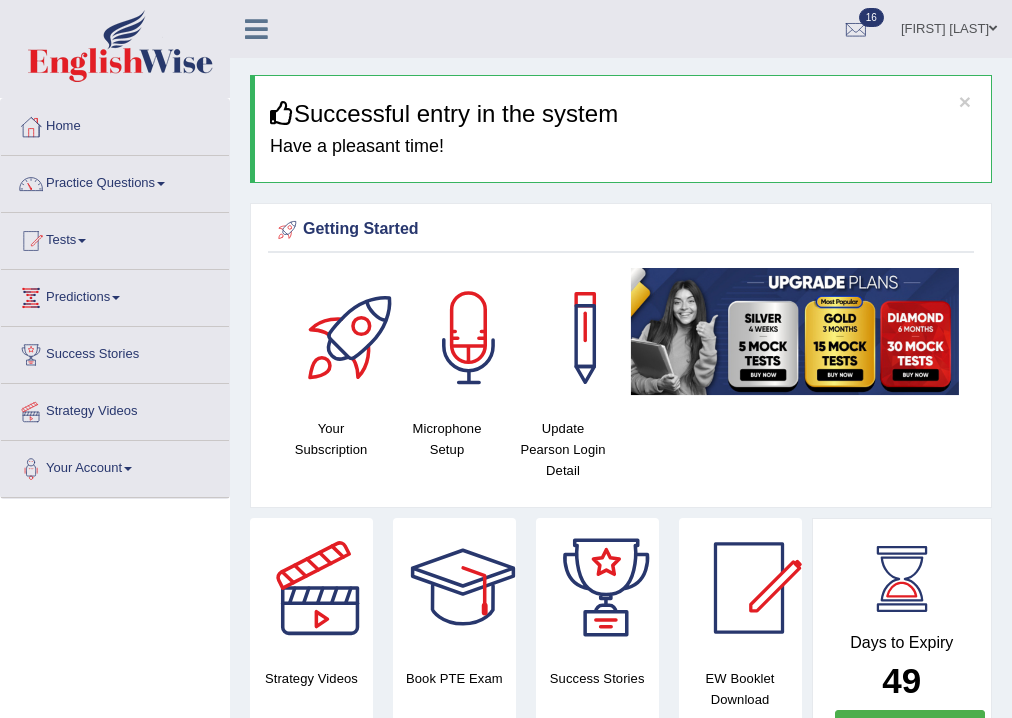scroll, scrollTop: 0, scrollLeft: 0, axis: both 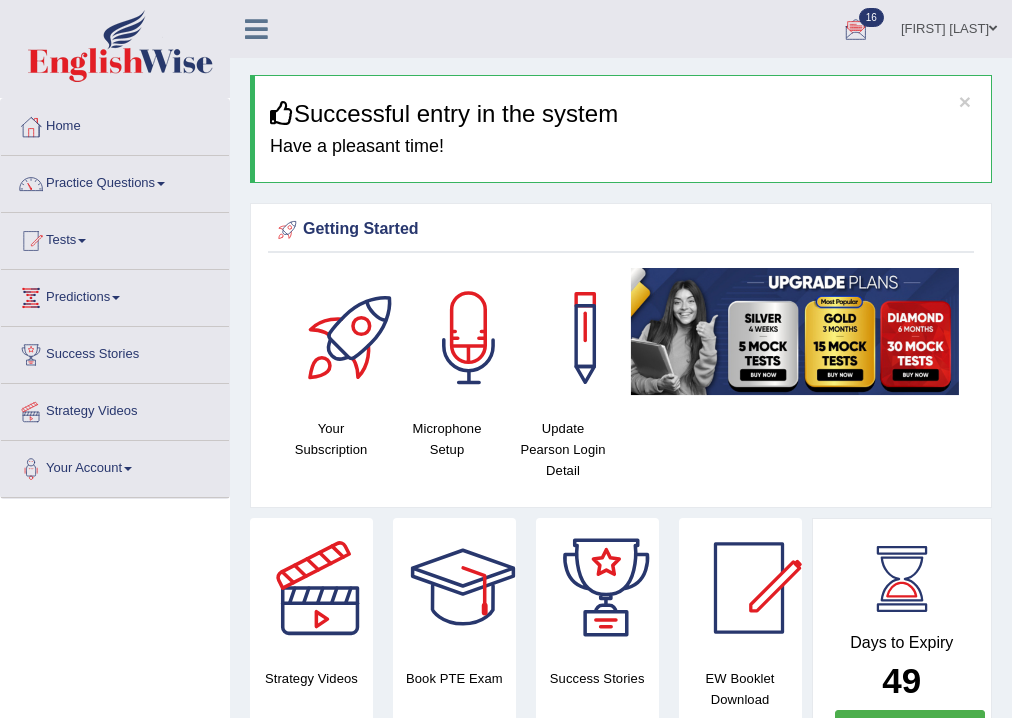 click at bounding box center (856, 30) 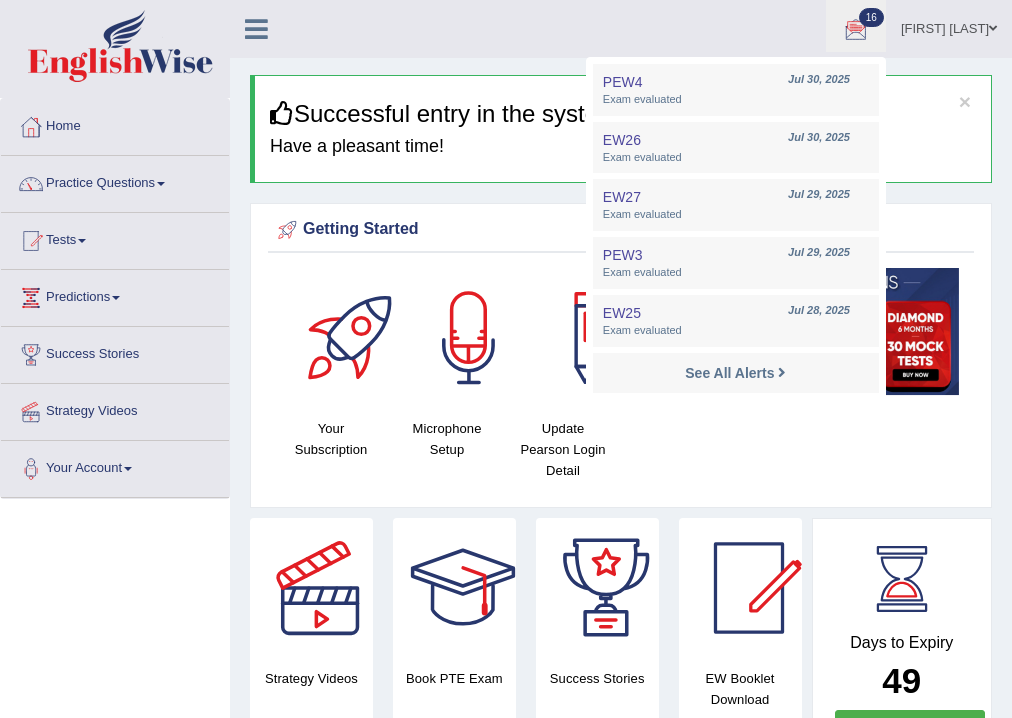 scroll, scrollTop: 0, scrollLeft: 0, axis: both 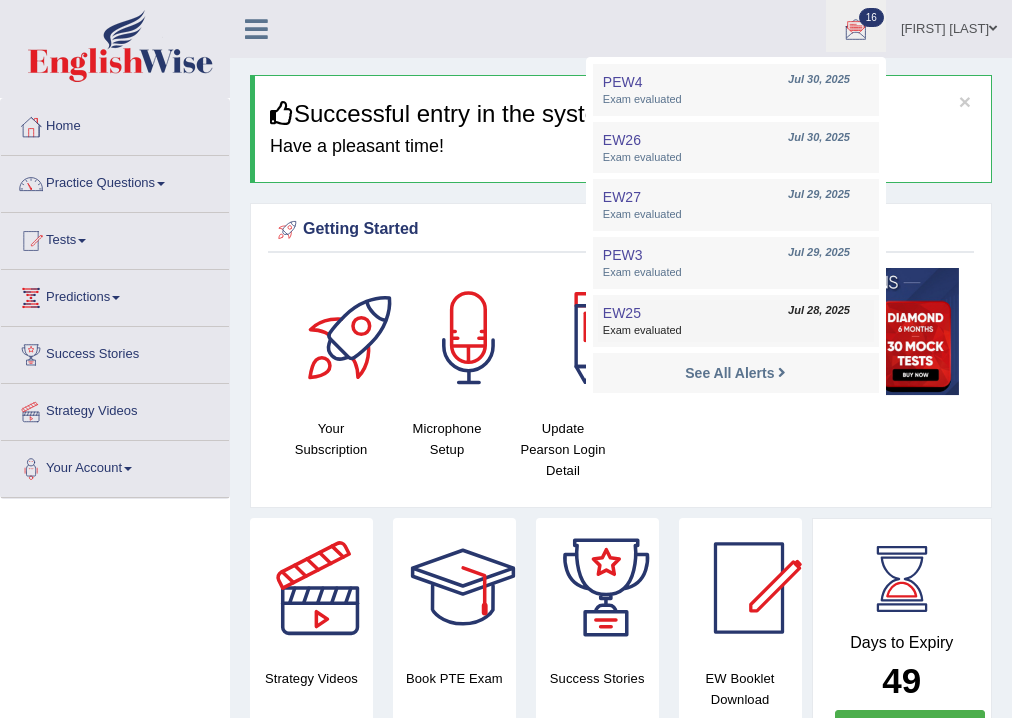 click on "EW25" at bounding box center (622, 313) 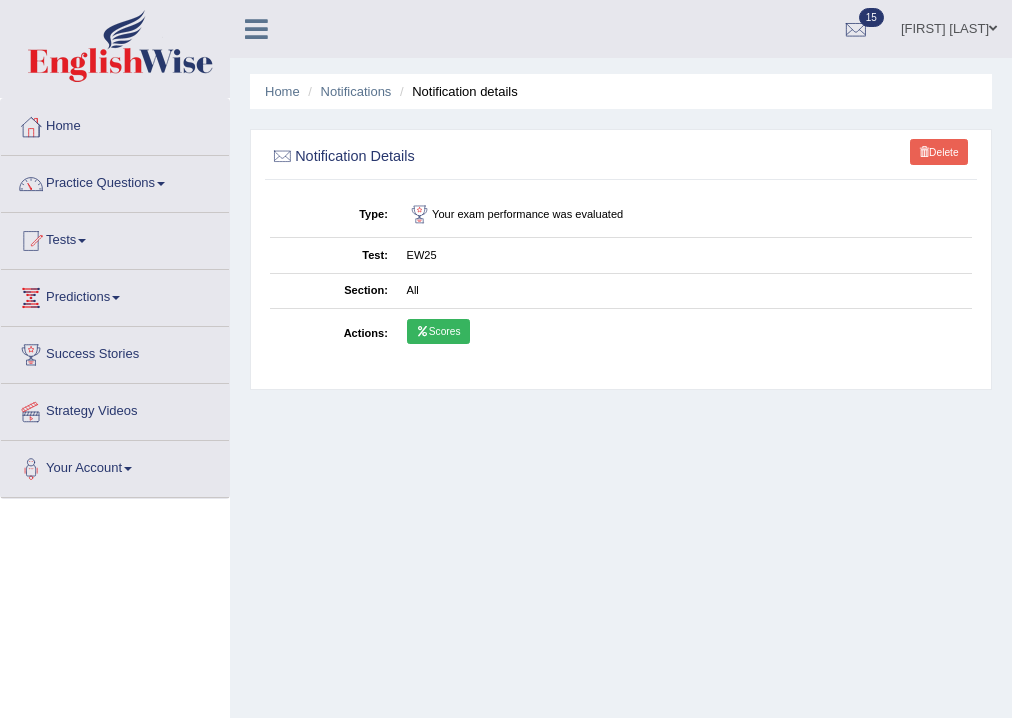 scroll, scrollTop: 0, scrollLeft: 0, axis: both 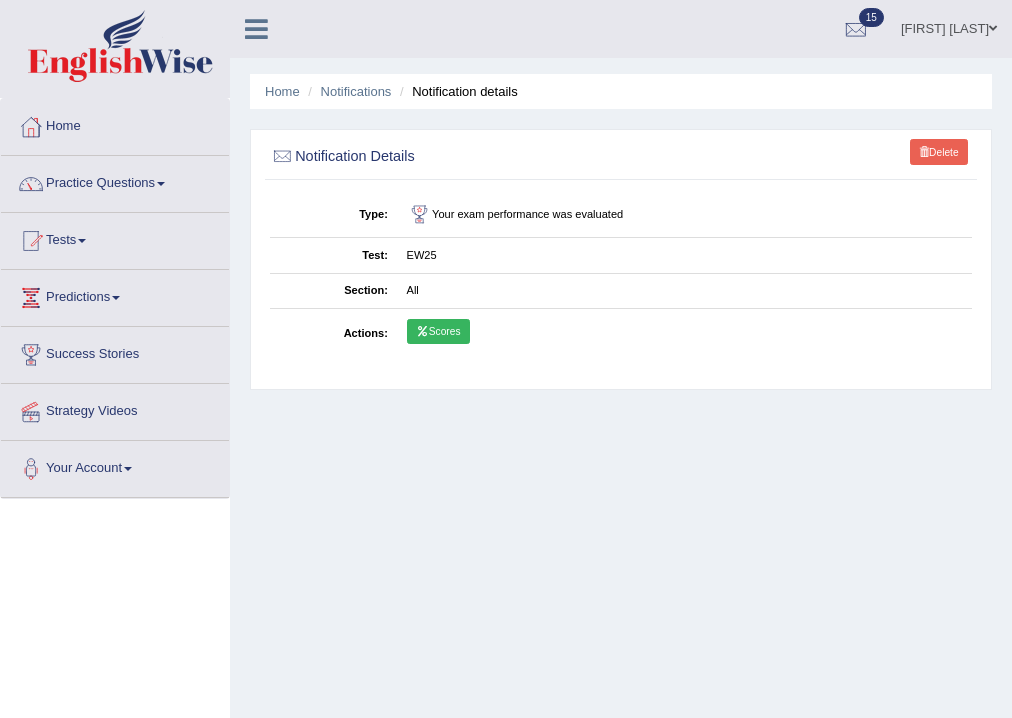 click on "Scores" at bounding box center (438, 332) 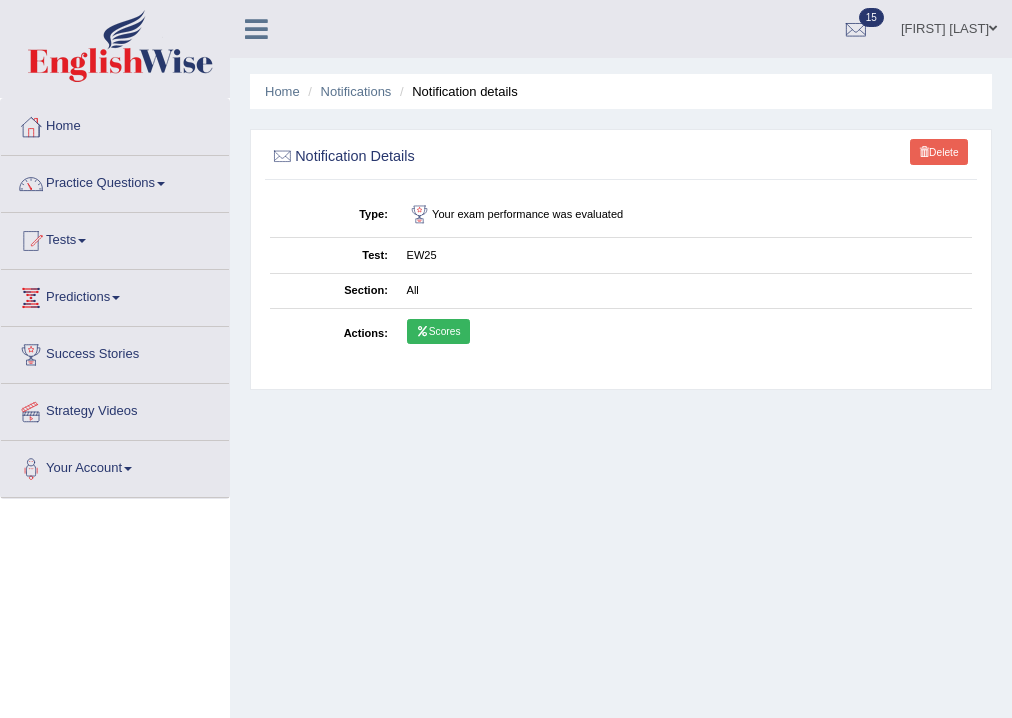 click on "[FIRST] [LAST]" at bounding box center (949, 26) 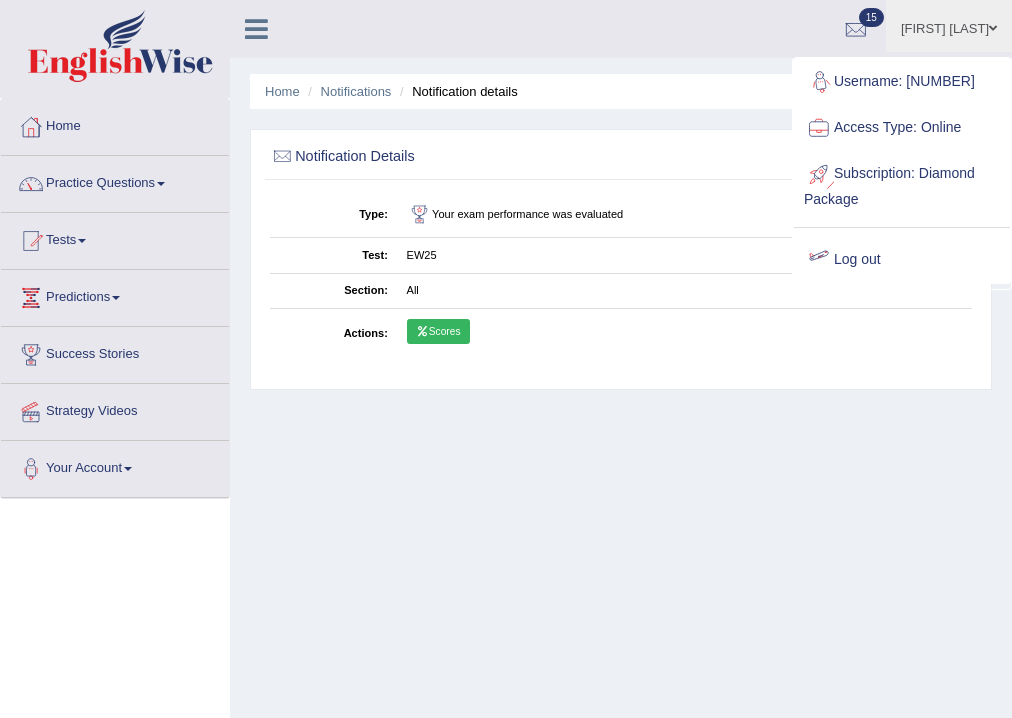 click on "Log out" at bounding box center [902, 260] 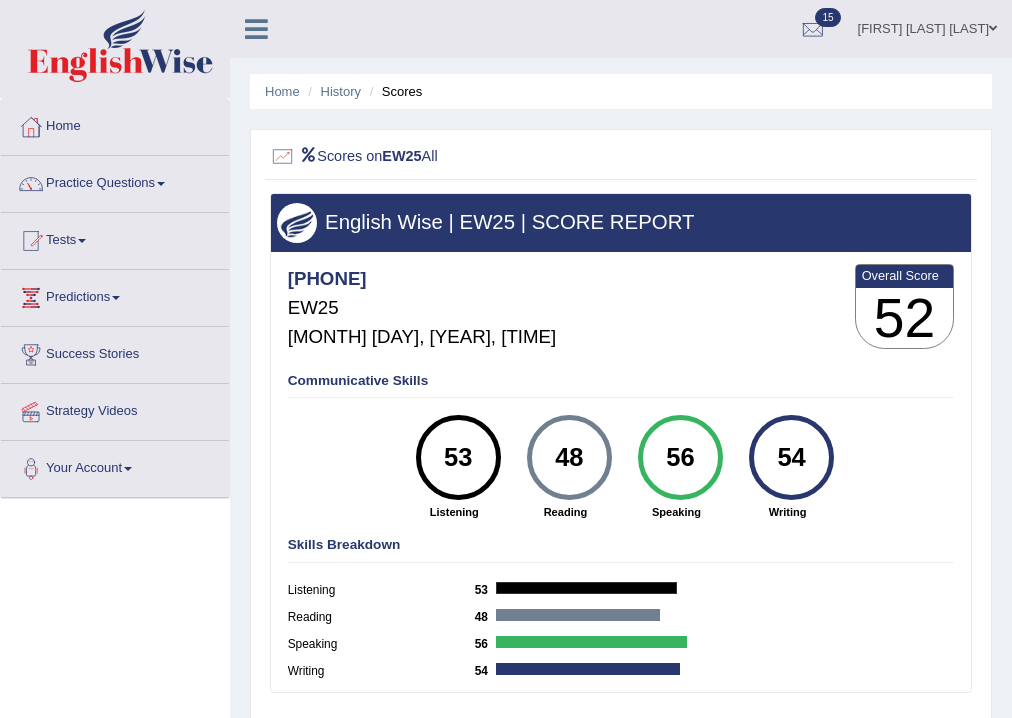 scroll, scrollTop: 0, scrollLeft: 0, axis: both 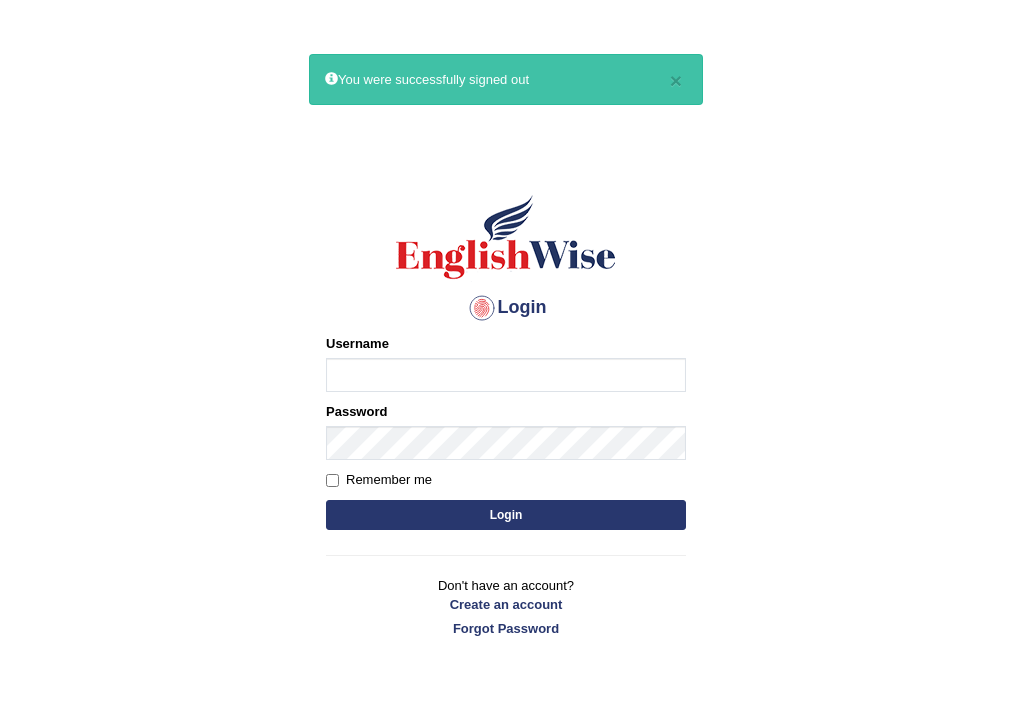 click on "Username" at bounding box center [506, 375] 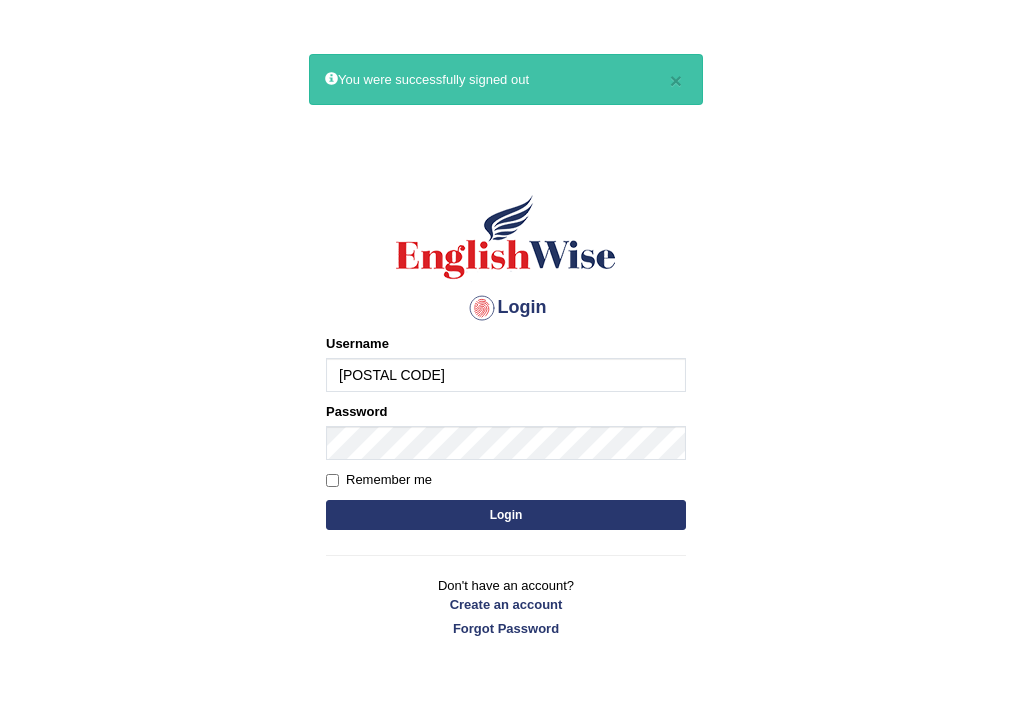 type on "0434920069" 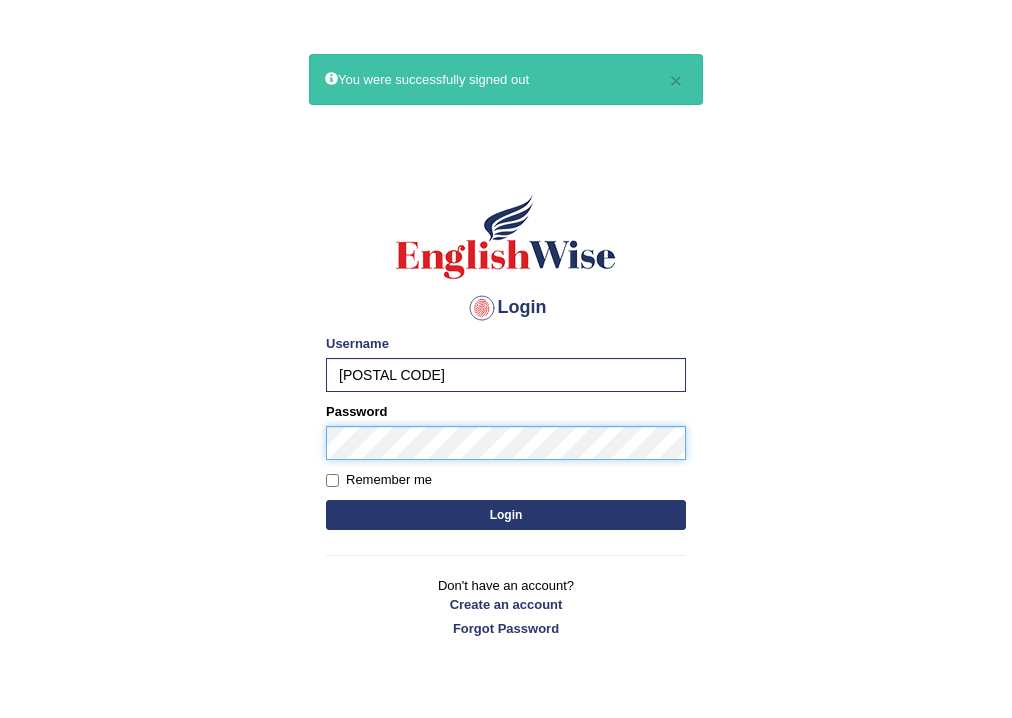 click on "Login" at bounding box center (506, 515) 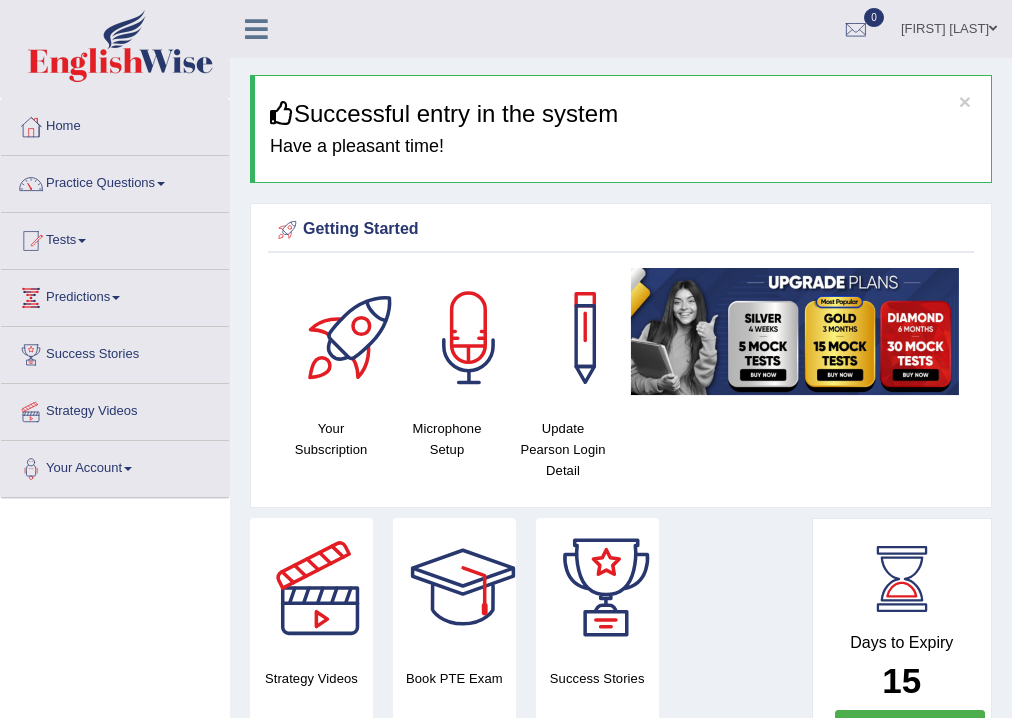 scroll, scrollTop: 0, scrollLeft: 0, axis: both 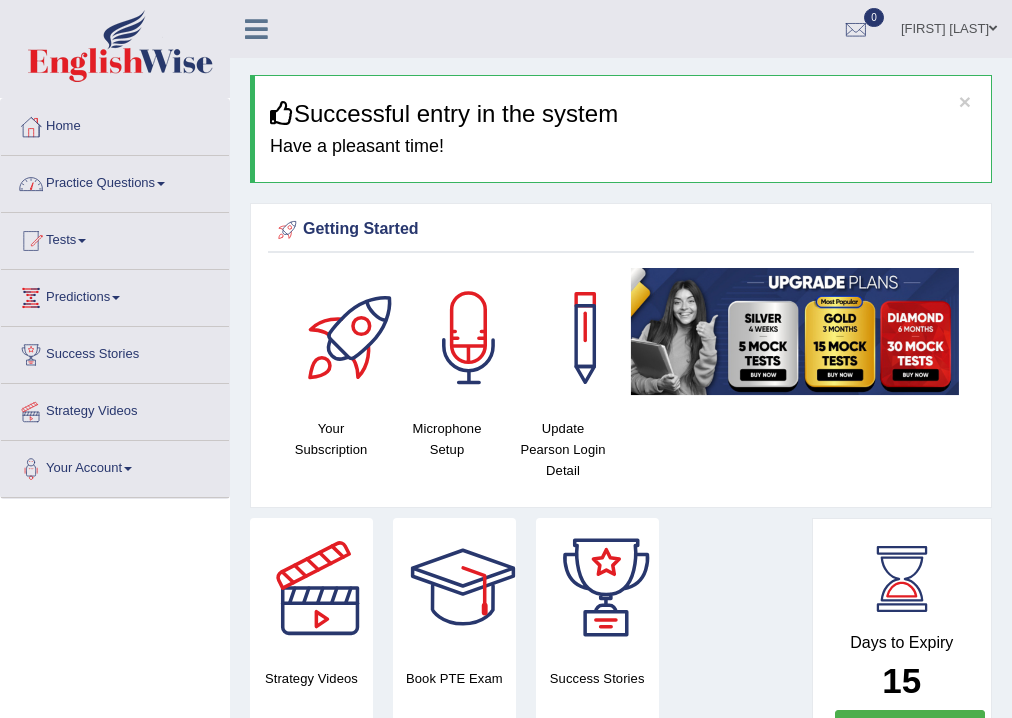 click on "Practice Questions" at bounding box center (115, 181) 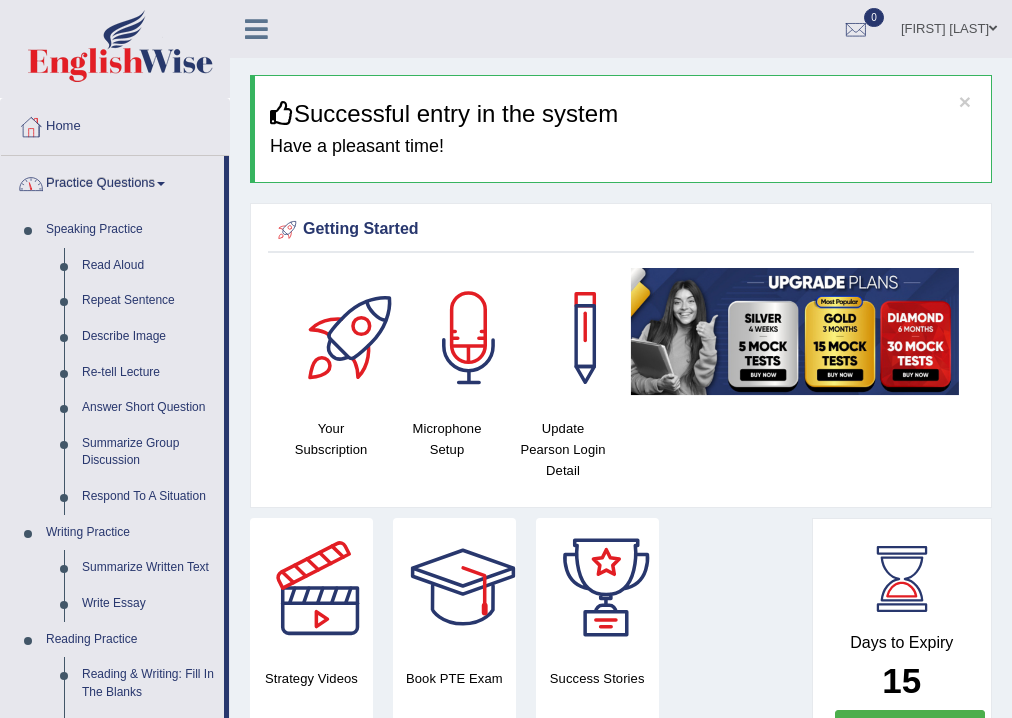 click on "Practice Questions" at bounding box center (112, 181) 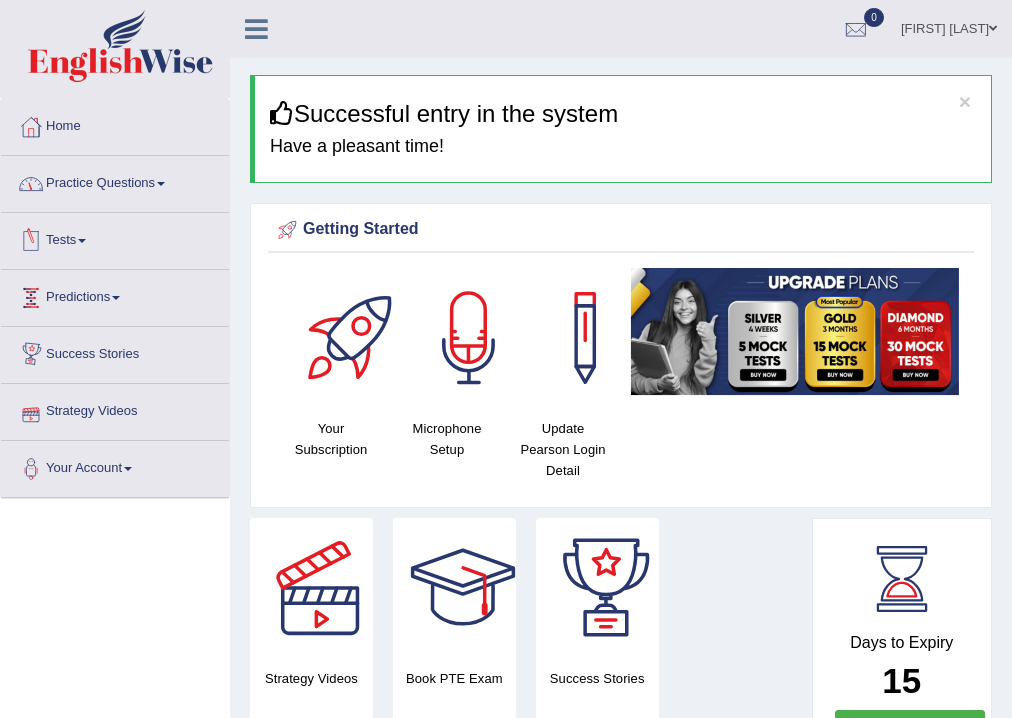 click on "Predictions" at bounding box center (115, 295) 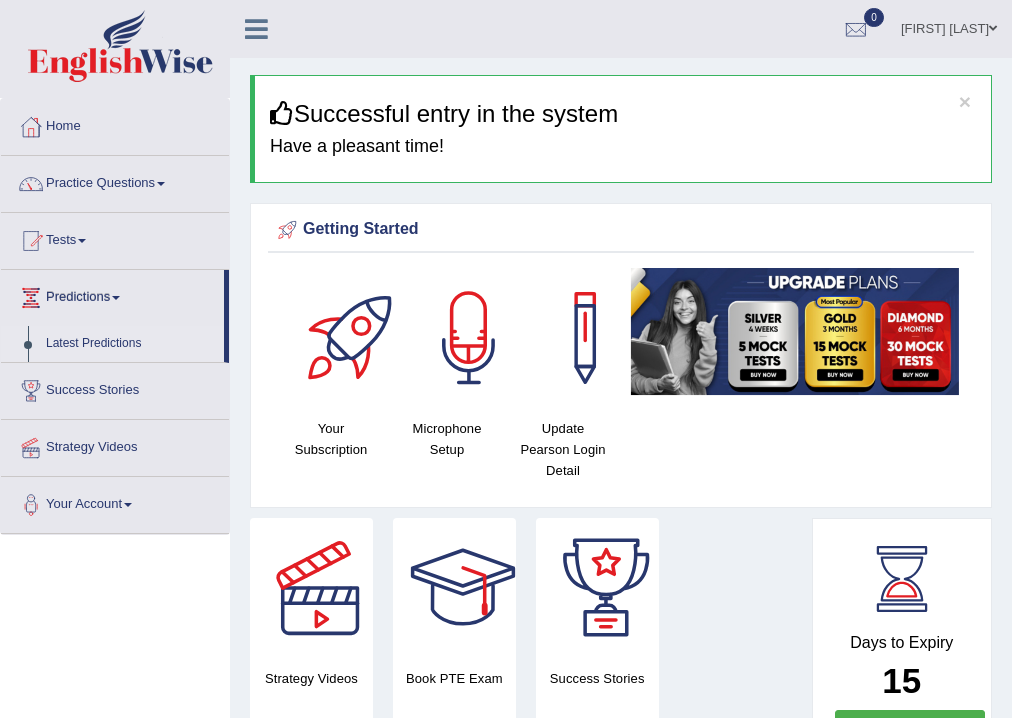 click on "Latest Predictions" at bounding box center (130, 344) 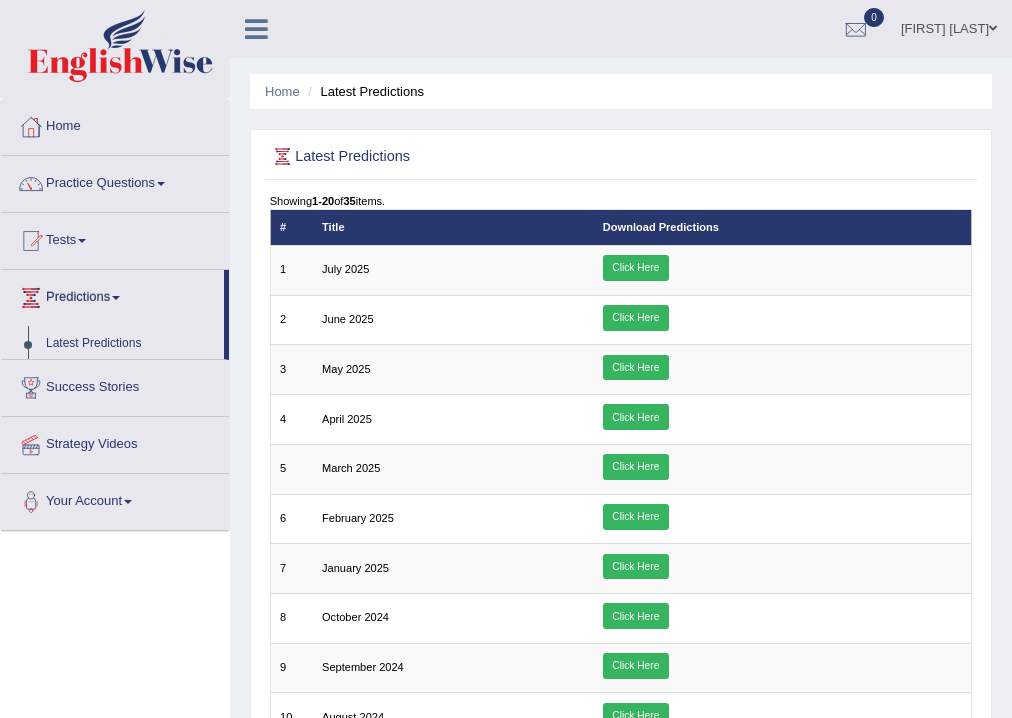 scroll, scrollTop: 0, scrollLeft: 0, axis: both 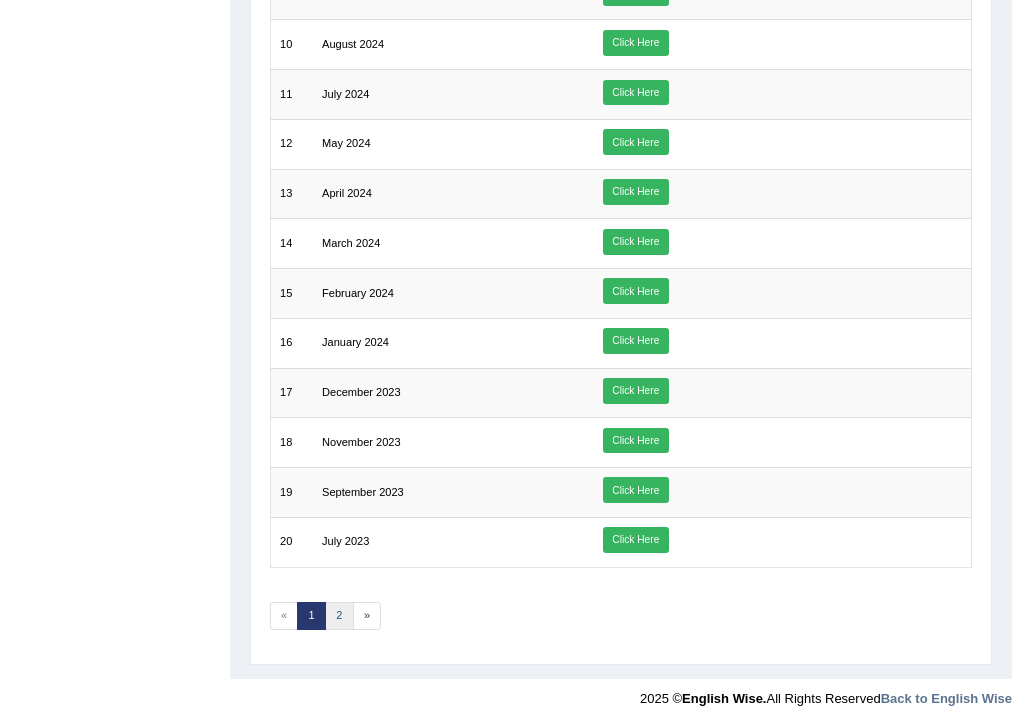 click on "2" at bounding box center (339, 616) 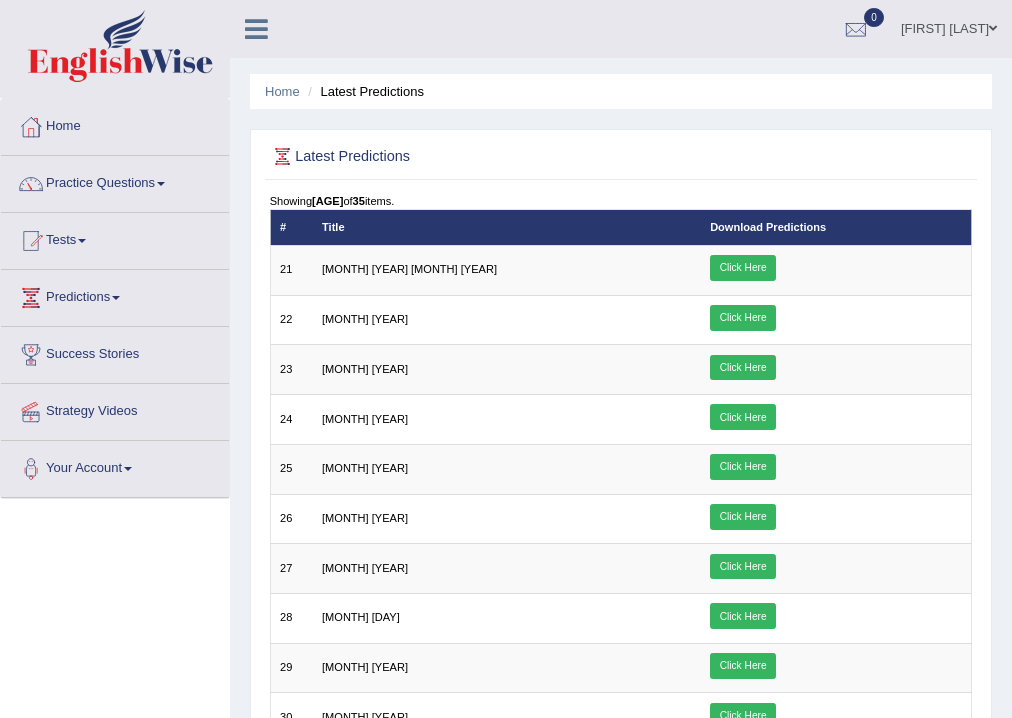 scroll, scrollTop: 0, scrollLeft: 0, axis: both 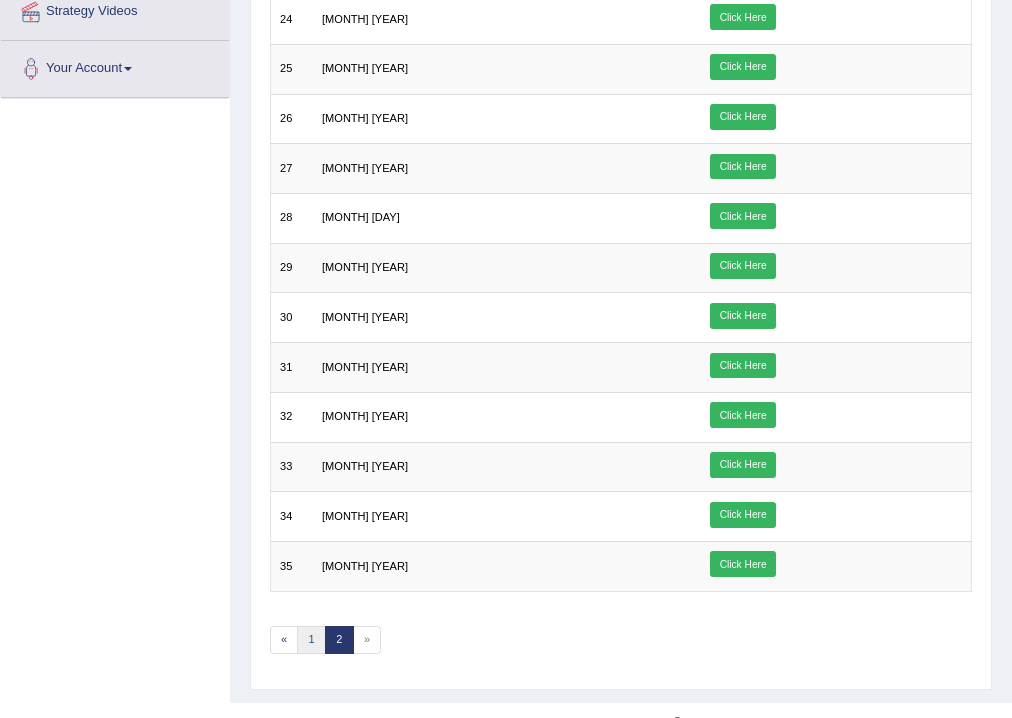 click on "1" at bounding box center [311, 640] 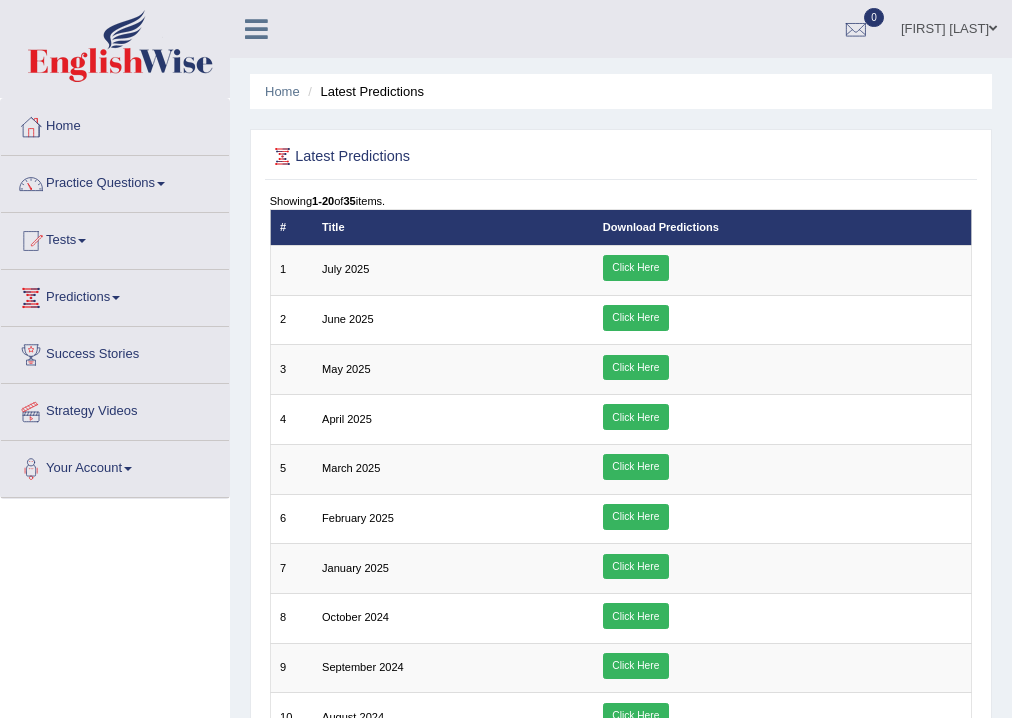 scroll, scrollTop: 0, scrollLeft: 0, axis: both 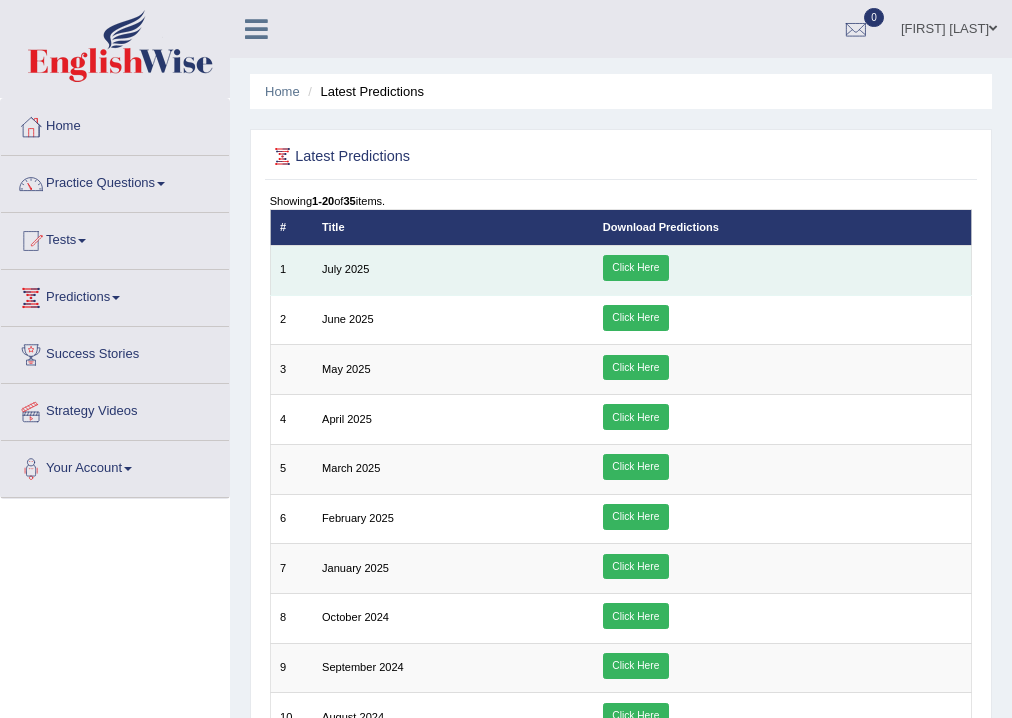click on "Click Here" at bounding box center [636, 268] 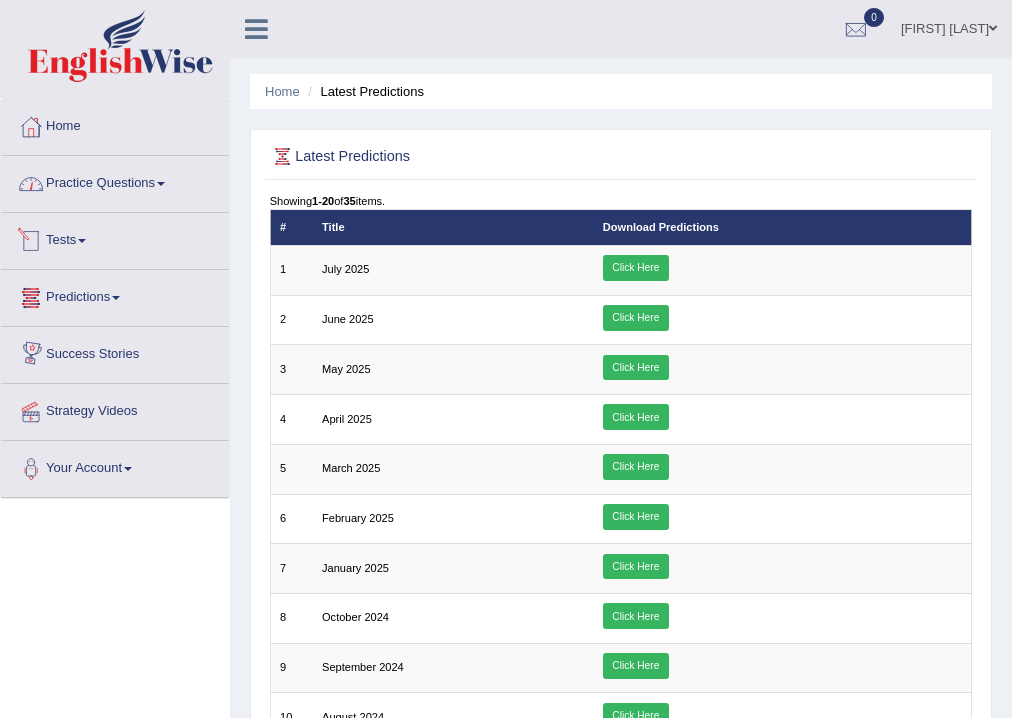 click on "Practice Questions" at bounding box center (115, 181) 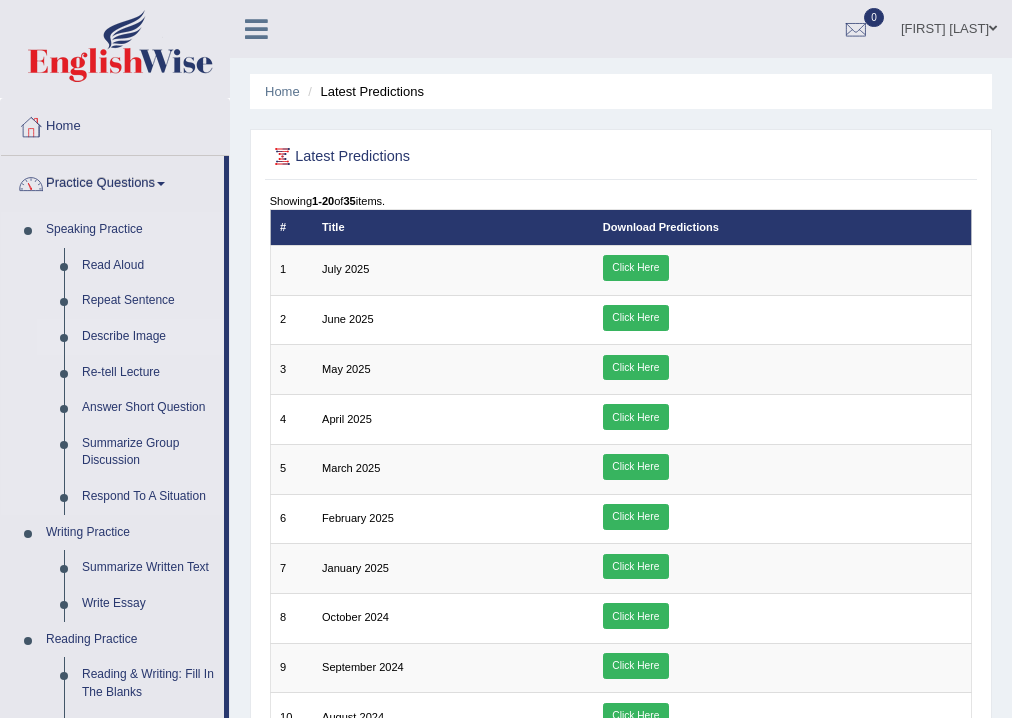 click on "Describe Image" at bounding box center [148, 337] 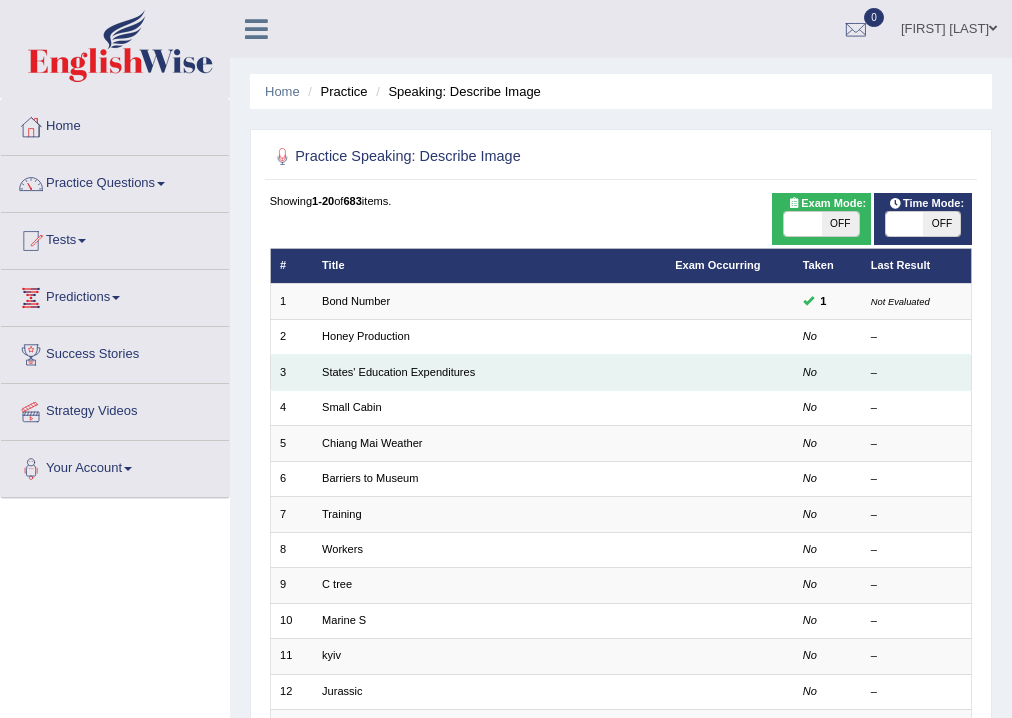 scroll, scrollTop: 0, scrollLeft: 0, axis: both 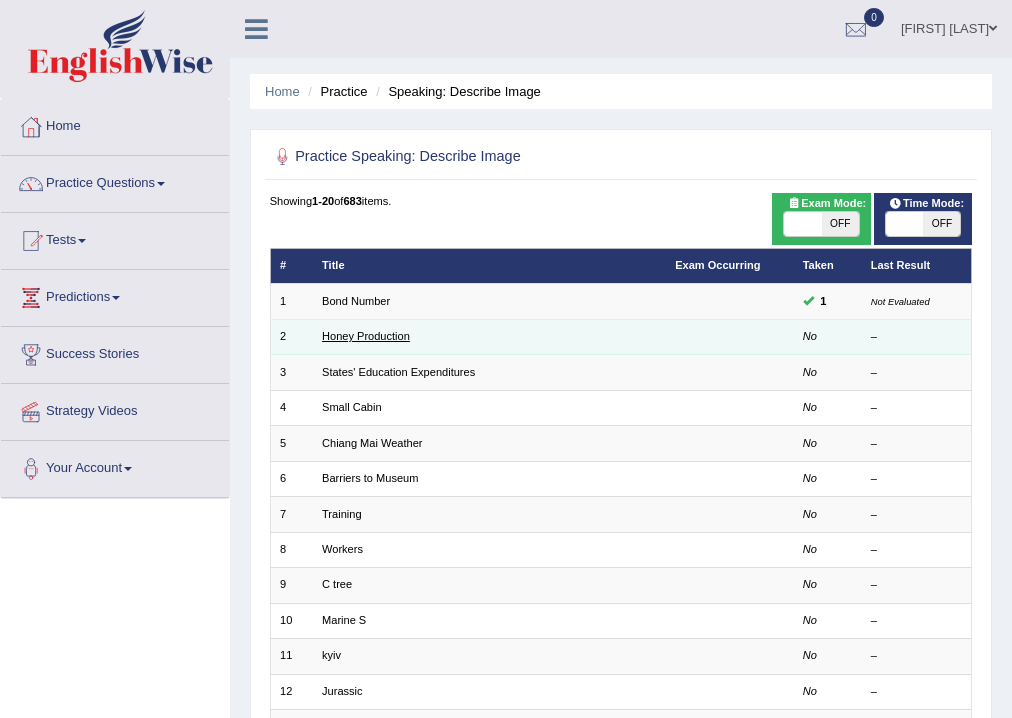 click on "Honey Production" at bounding box center [366, 336] 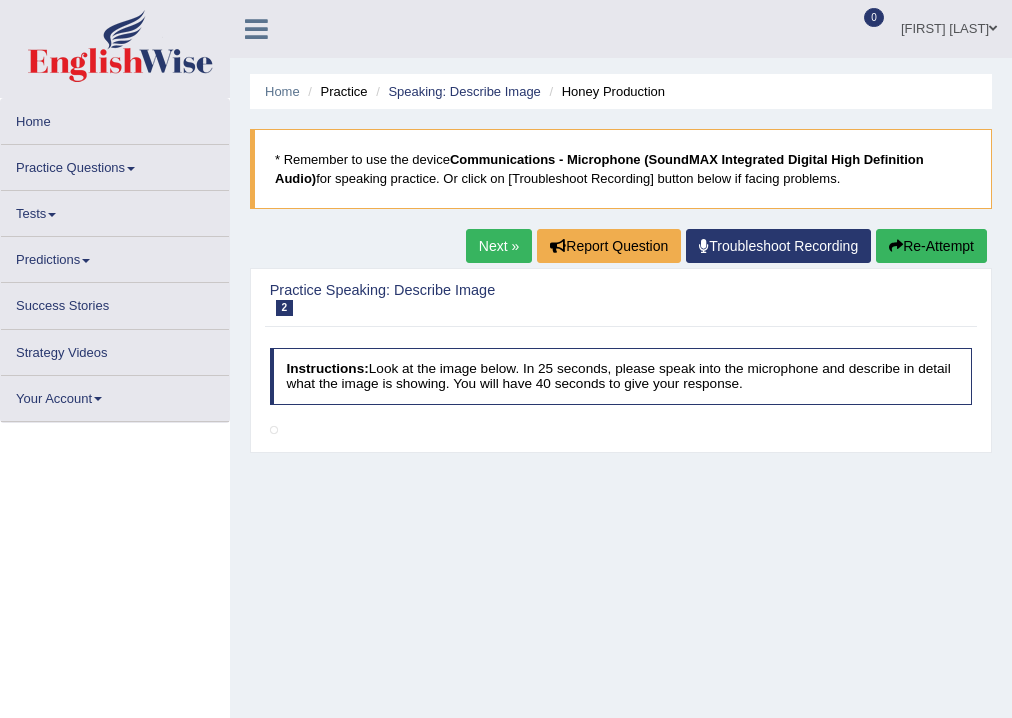 scroll, scrollTop: 0, scrollLeft: 0, axis: both 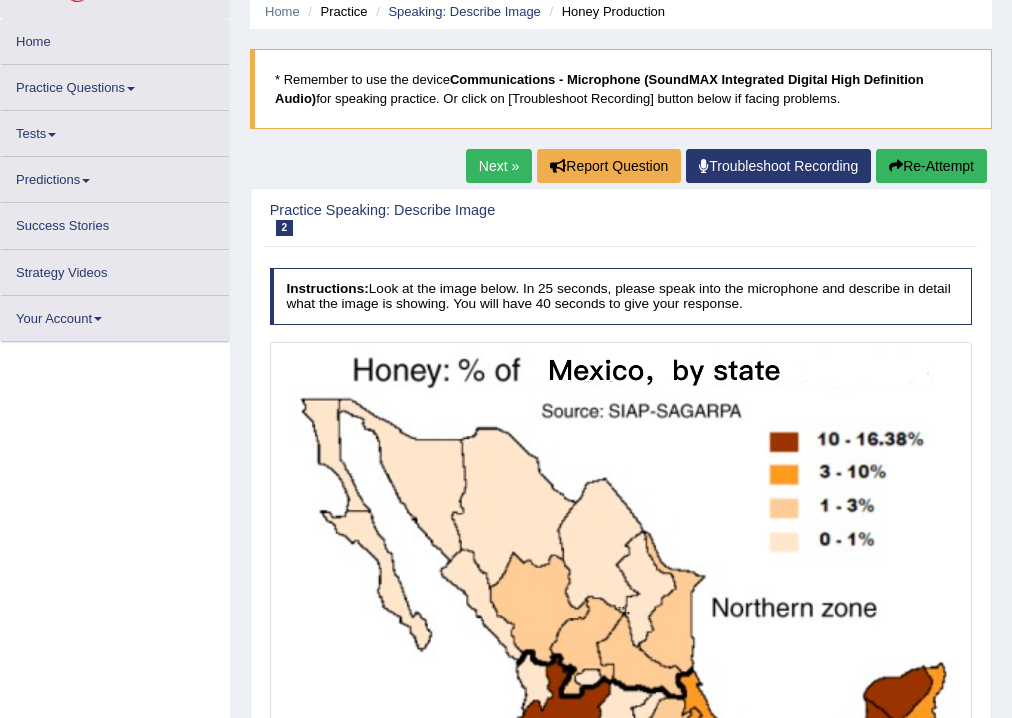 click at bounding box center (621, 608) 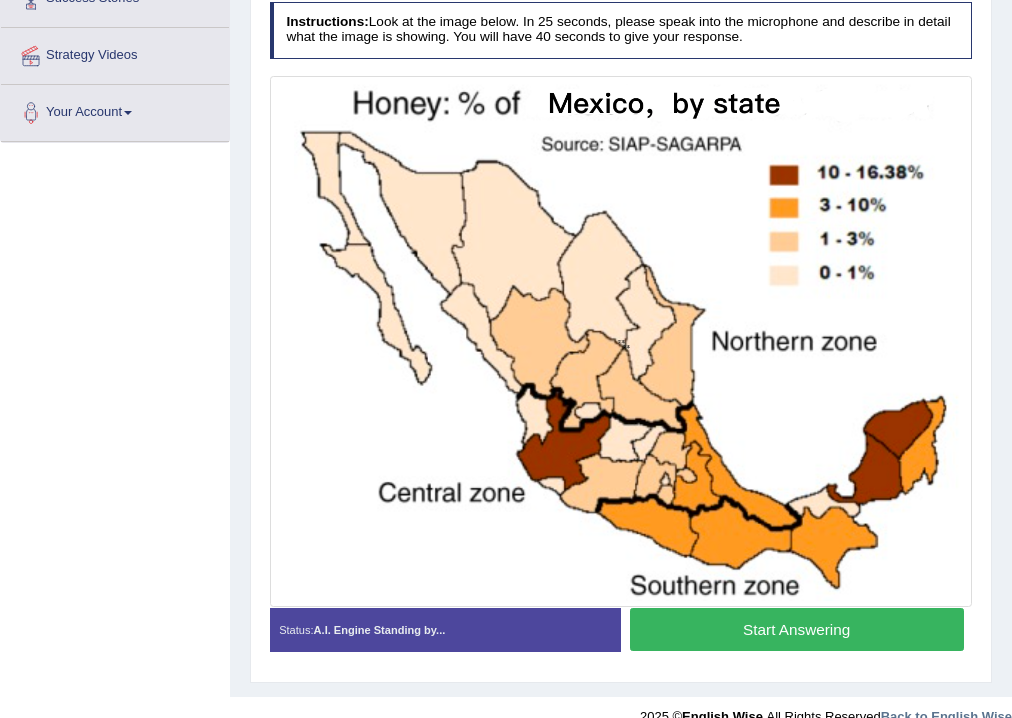 scroll, scrollTop: 384, scrollLeft: 0, axis: vertical 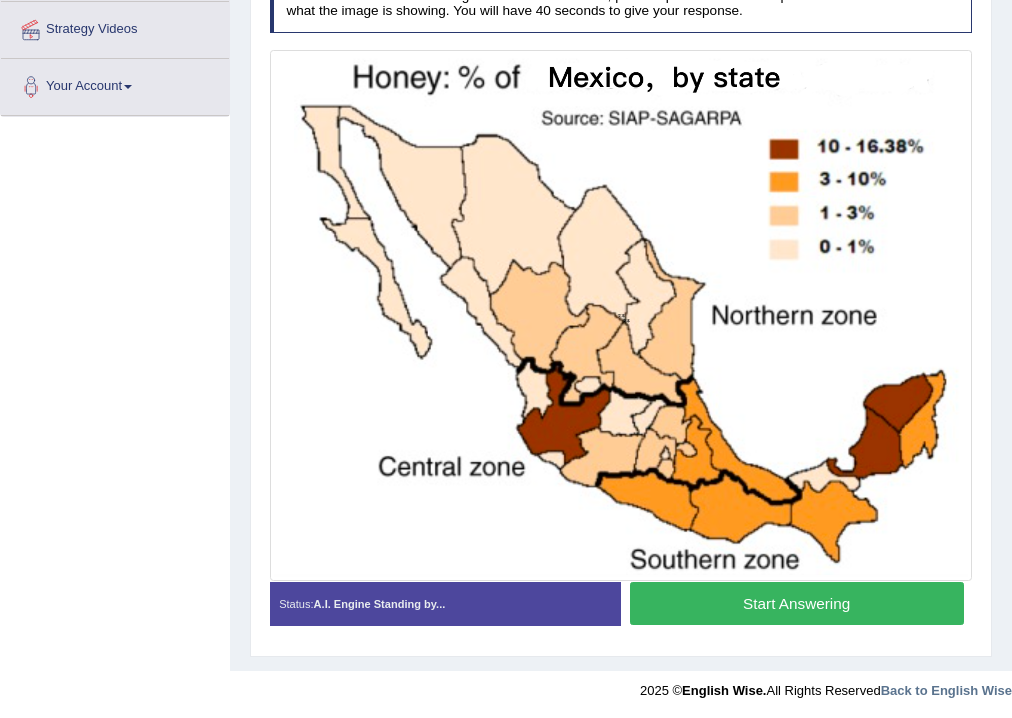 click on "Start Answering" at bounding box center [797, 603] 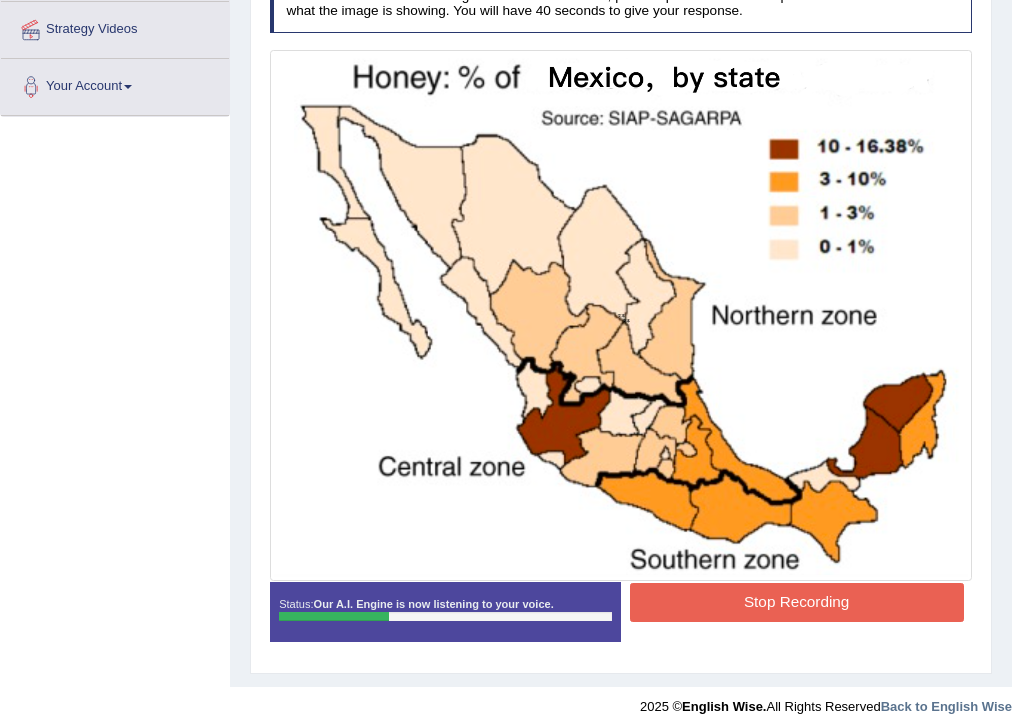 scroll, scrollTop: 142, scrollLeft: 0, axis: vertical 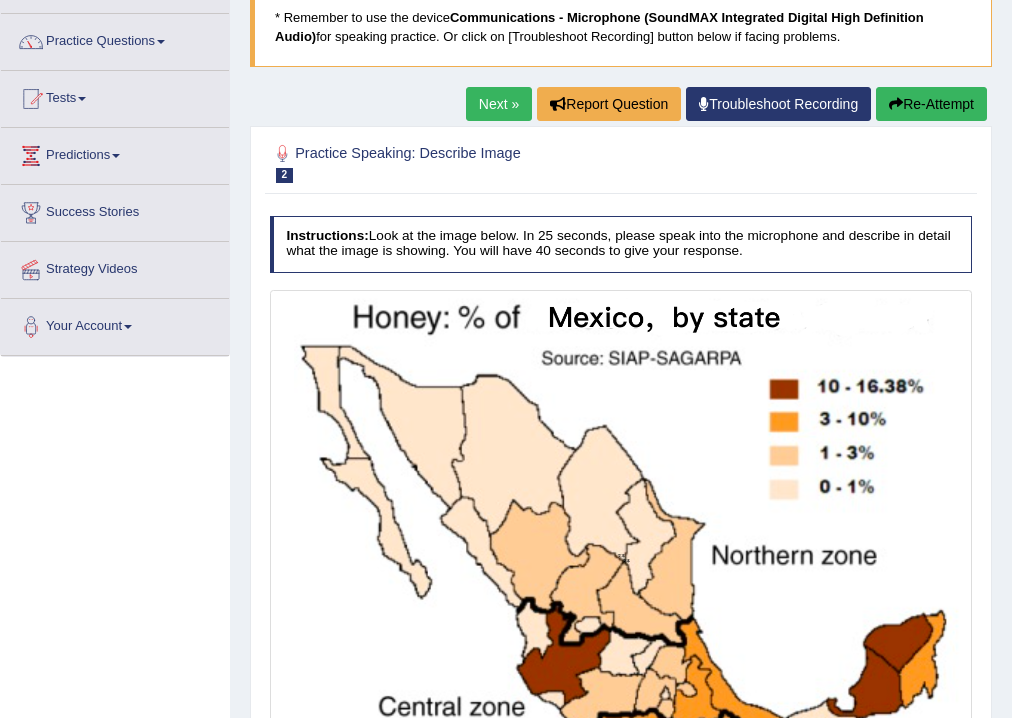 click on "Re-Attempt" at bounding box center [931, 104] 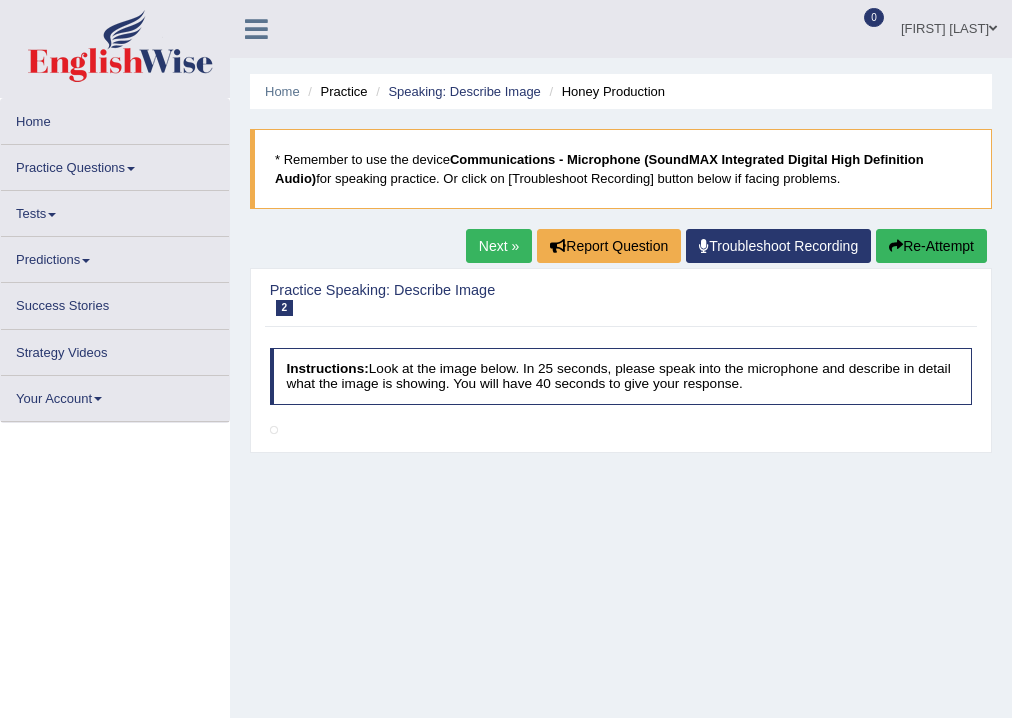 scroll, scrollTop: 142, scrollLeft: 0, axis: vertical 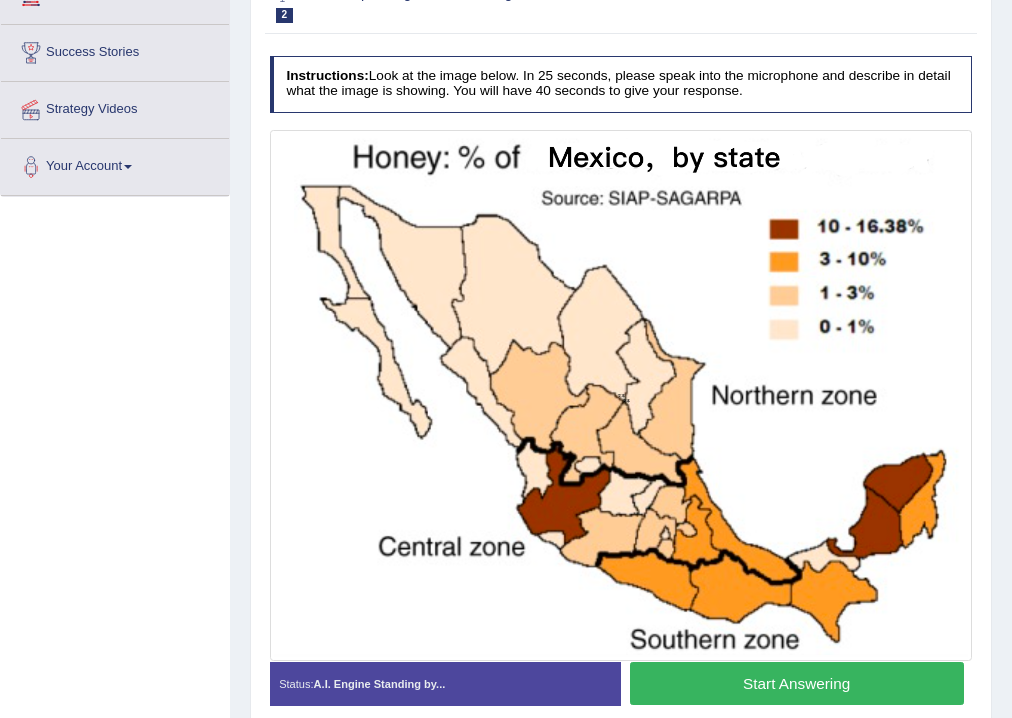 click on "Start Answering" at bounding box center (797, 683) 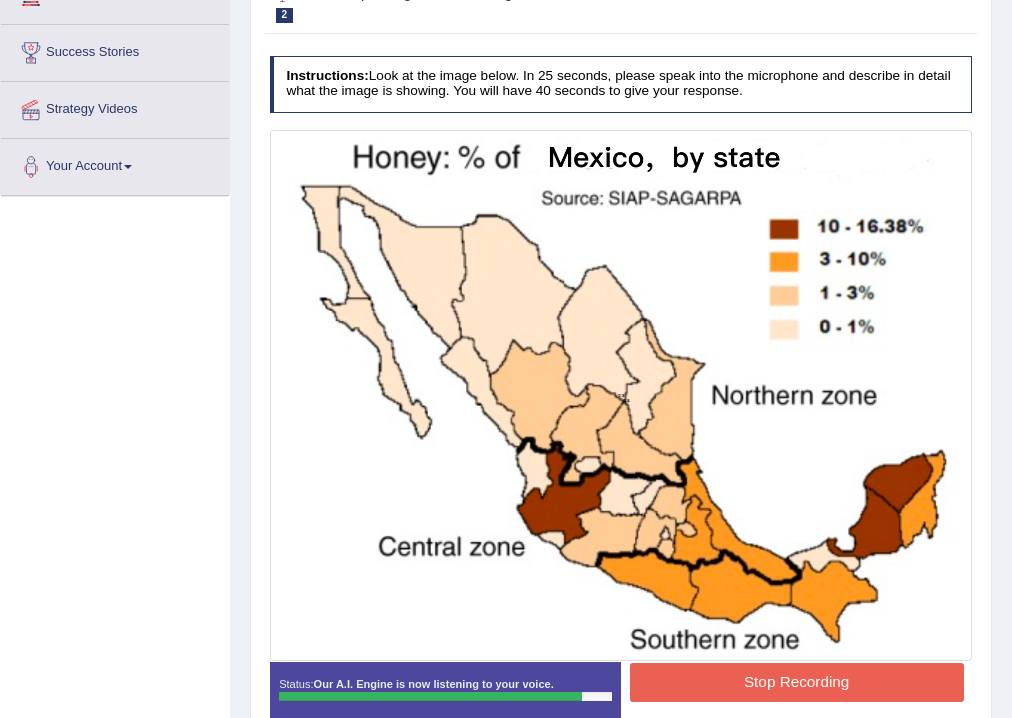 click on "Stop Recording" at bounding box center [797, 682] 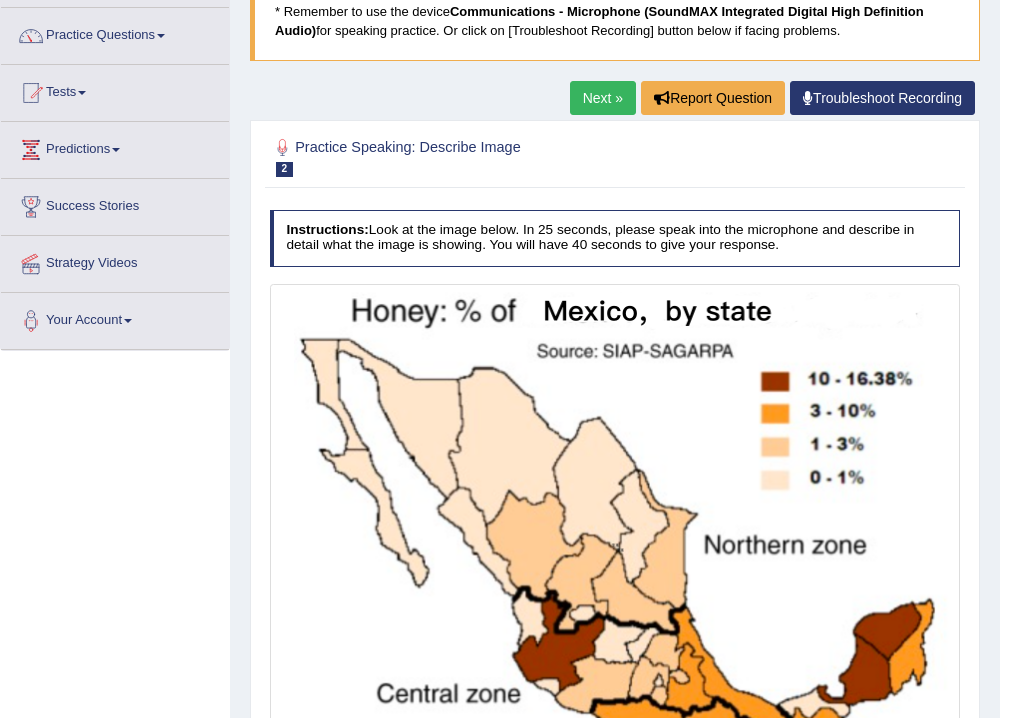 scroll, scrollTop: 100, scrollLeft: 0, axis: vertical 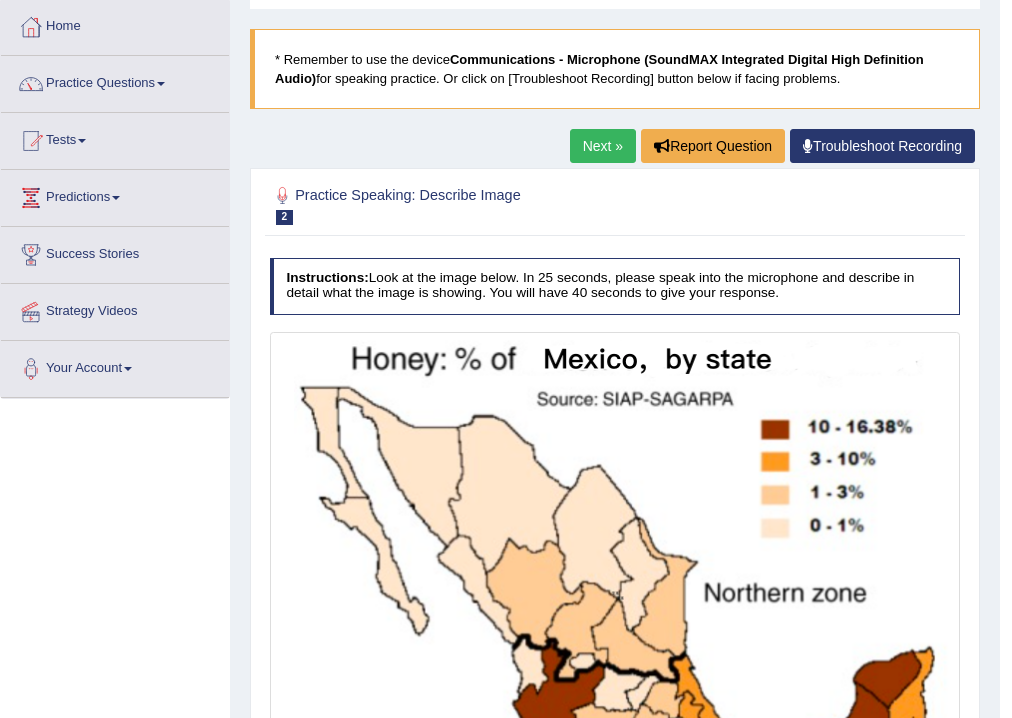 click on "Next »" at bounding box center [603, 146] 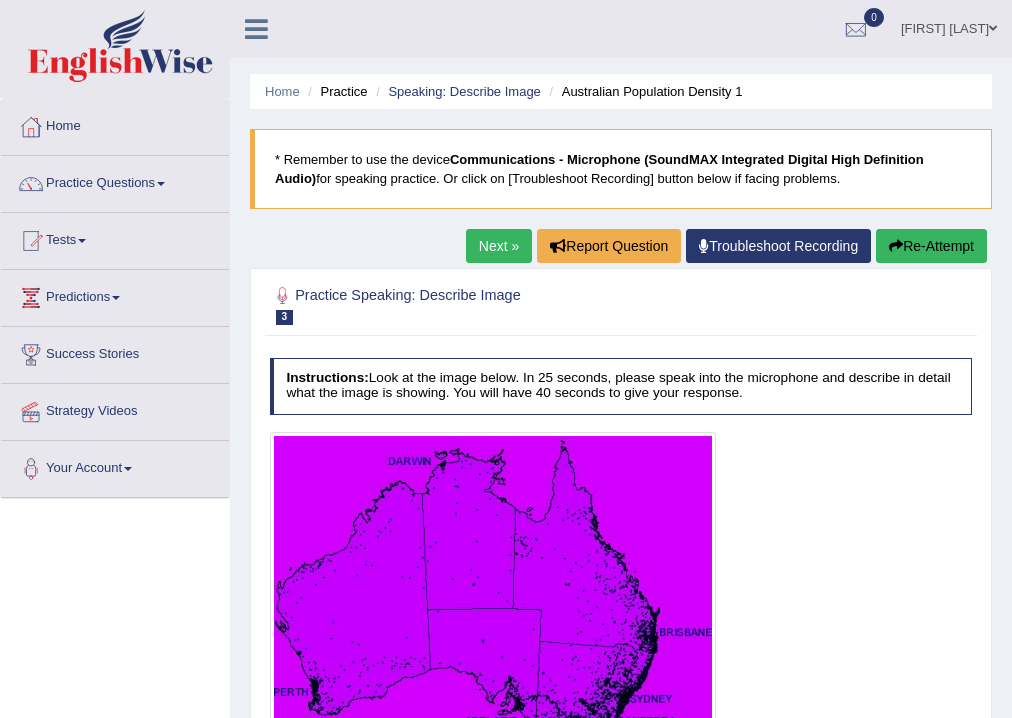 scroll, scrollTop: 0, scrollLeft: 0, axis: both 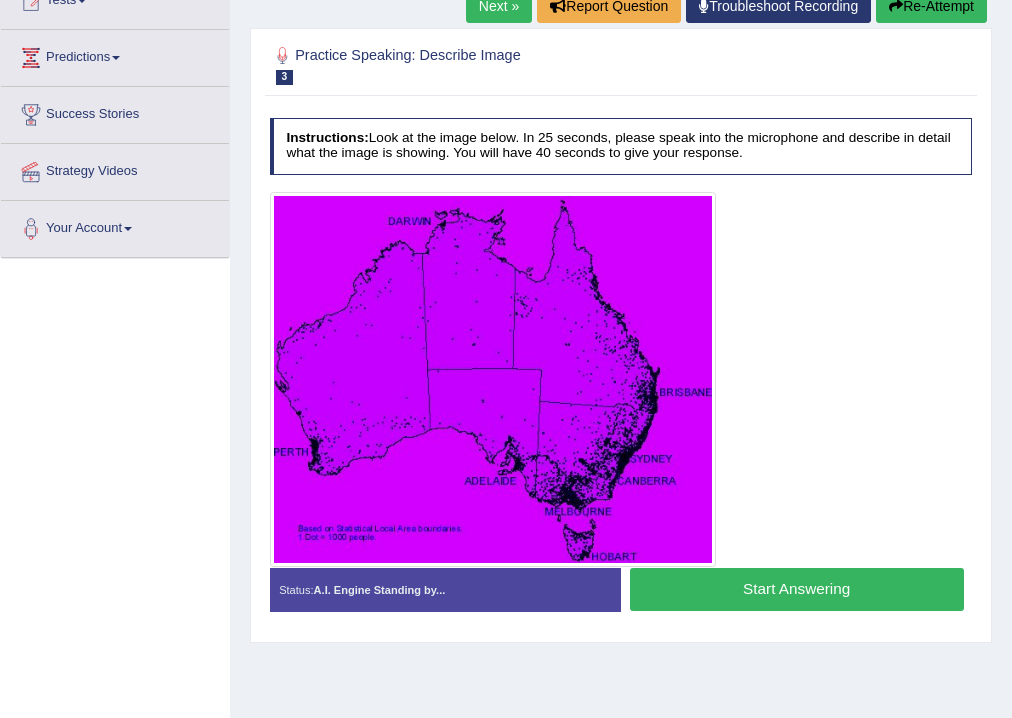 click on "Start Answering" at bounding box center (797, 589) 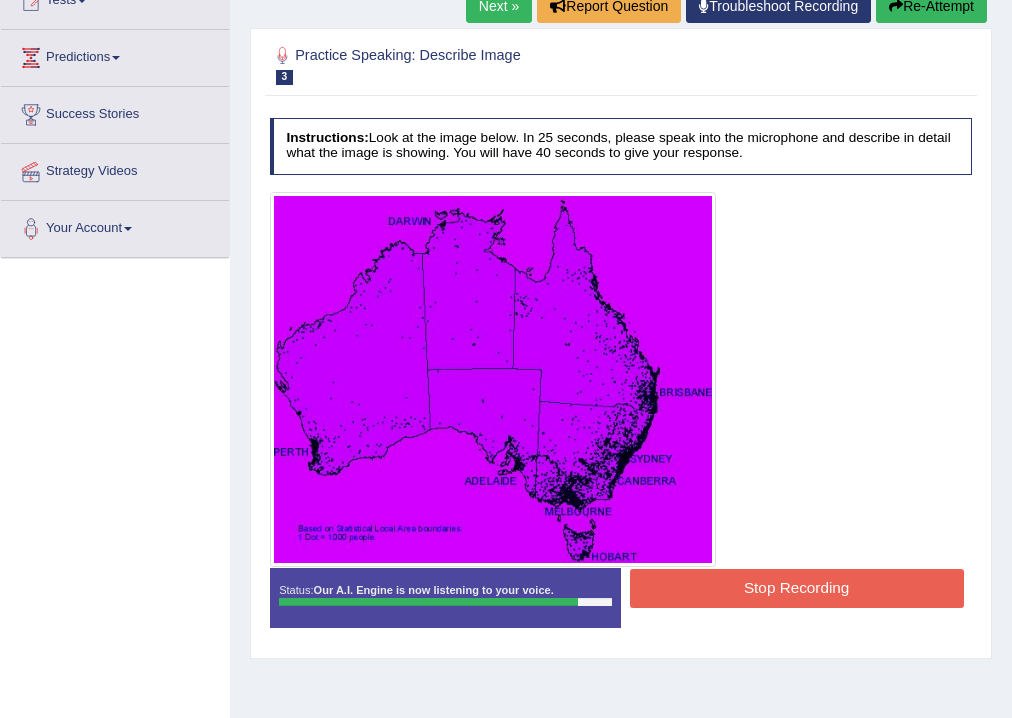 click on "Stop Recording" at bounding box center (797, 588) 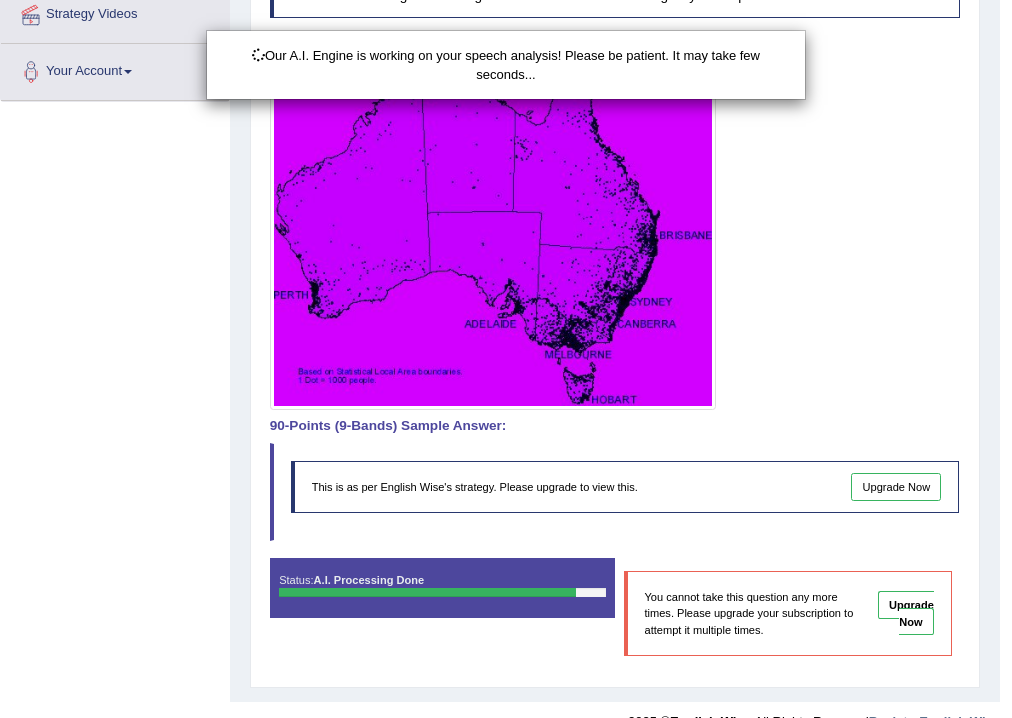 scroll, scrollTop: 429, scrollLeft: 0, axis: vertical 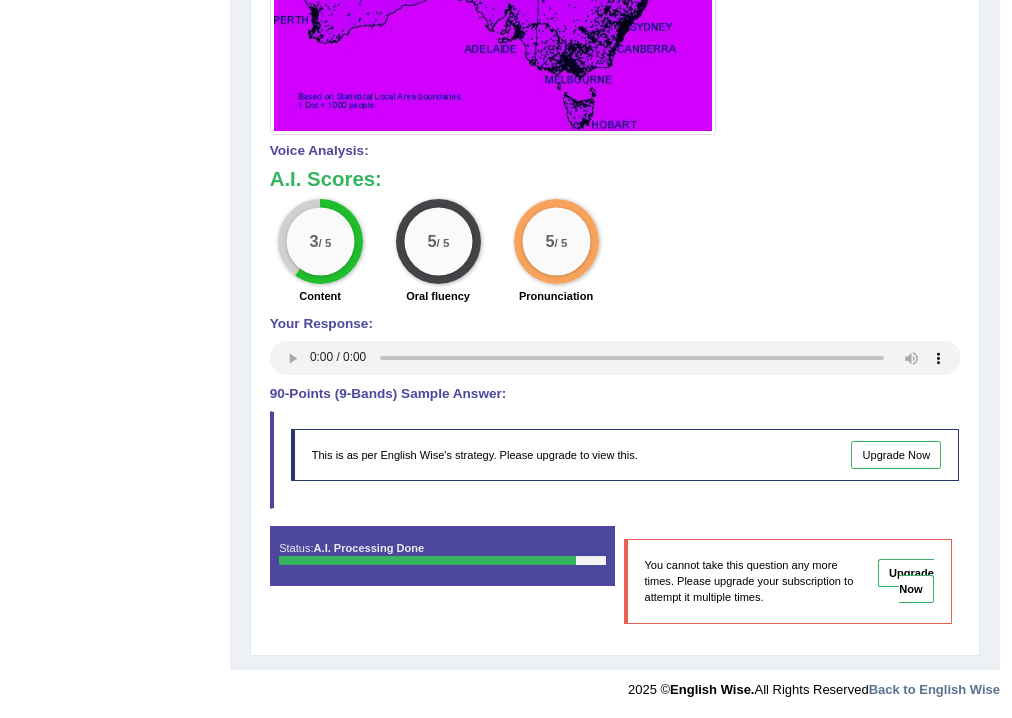 click on "3  / 5              Content
5  / 5              Oral fluency
5  / 5              Pronunciation" at bounding box center [615, 254] 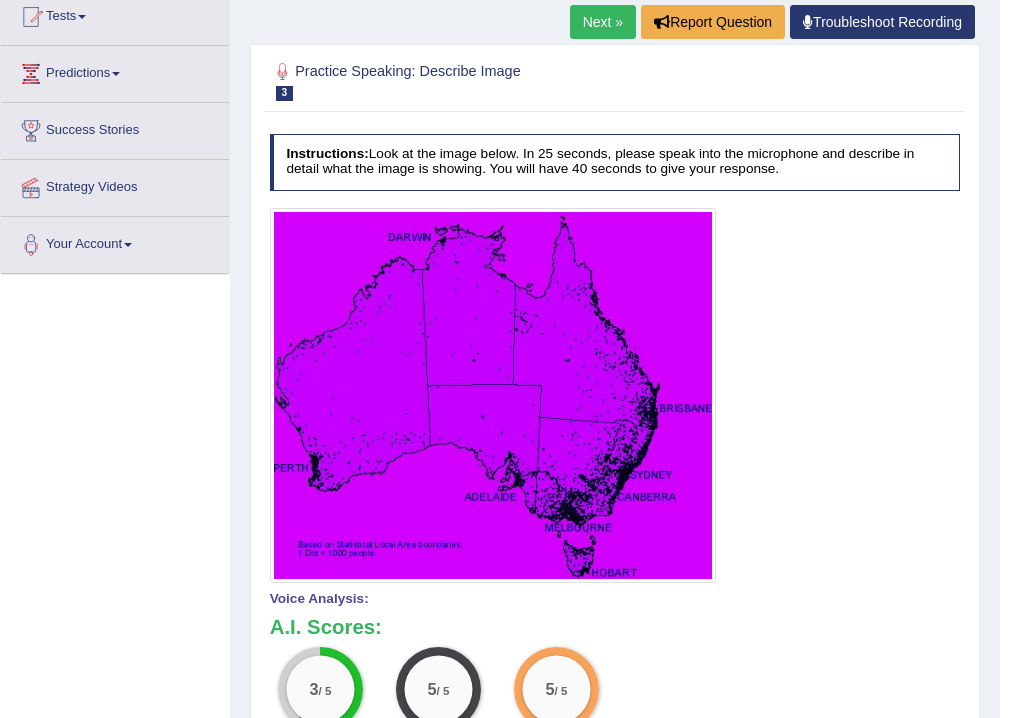 scroll, scrollTop: 192, scrollLeft: 0, axis: vertical 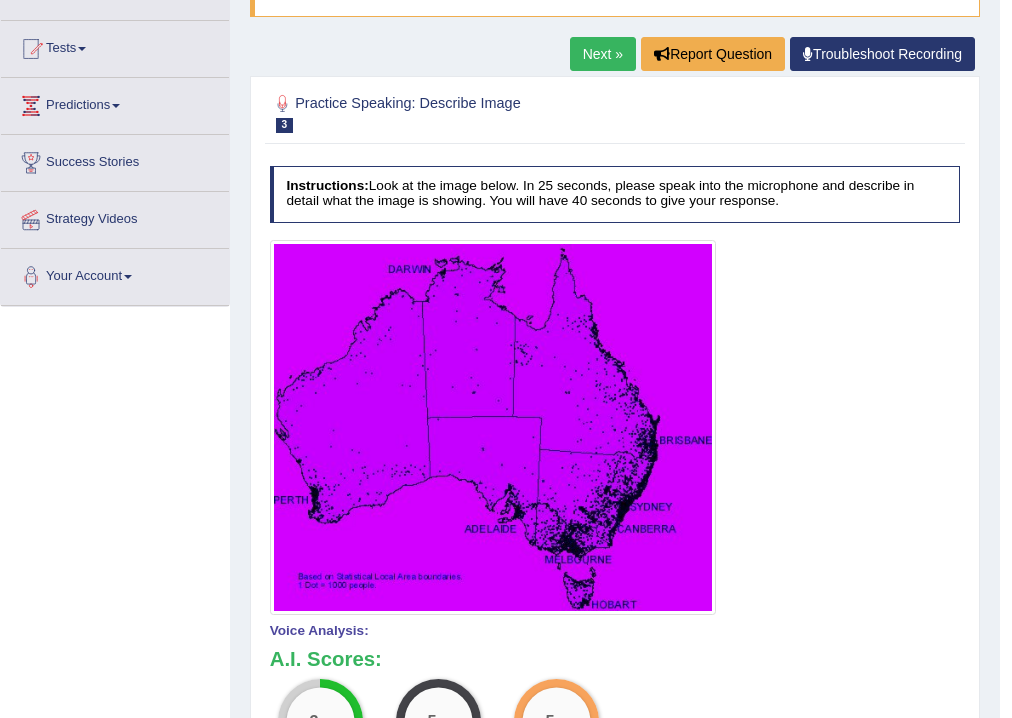 click on "Next »" at bounding box center [603, 54] 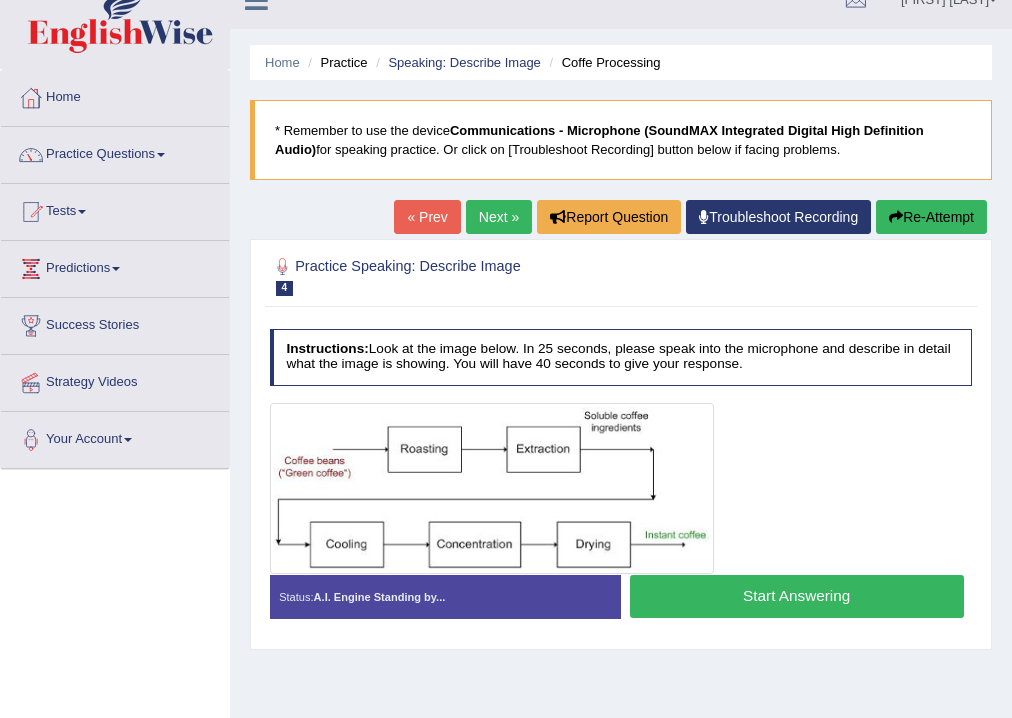 scroll, scrollTop: 160, scrollLeft: 0, axis: vertical 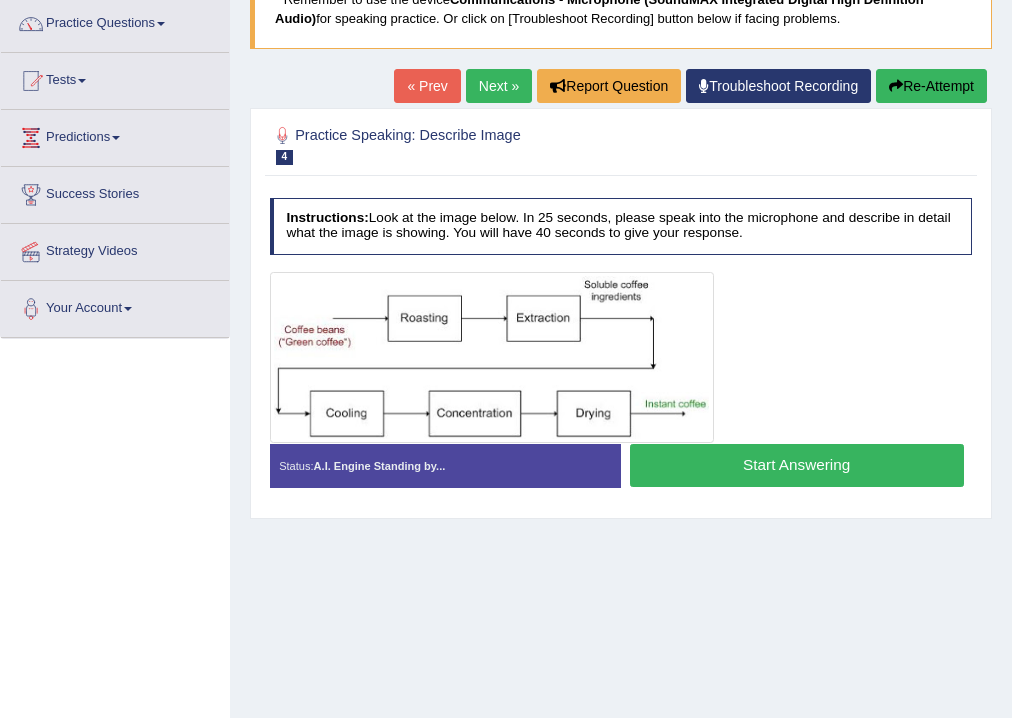 click on "Start Answering" at bounding box center [797, 465] 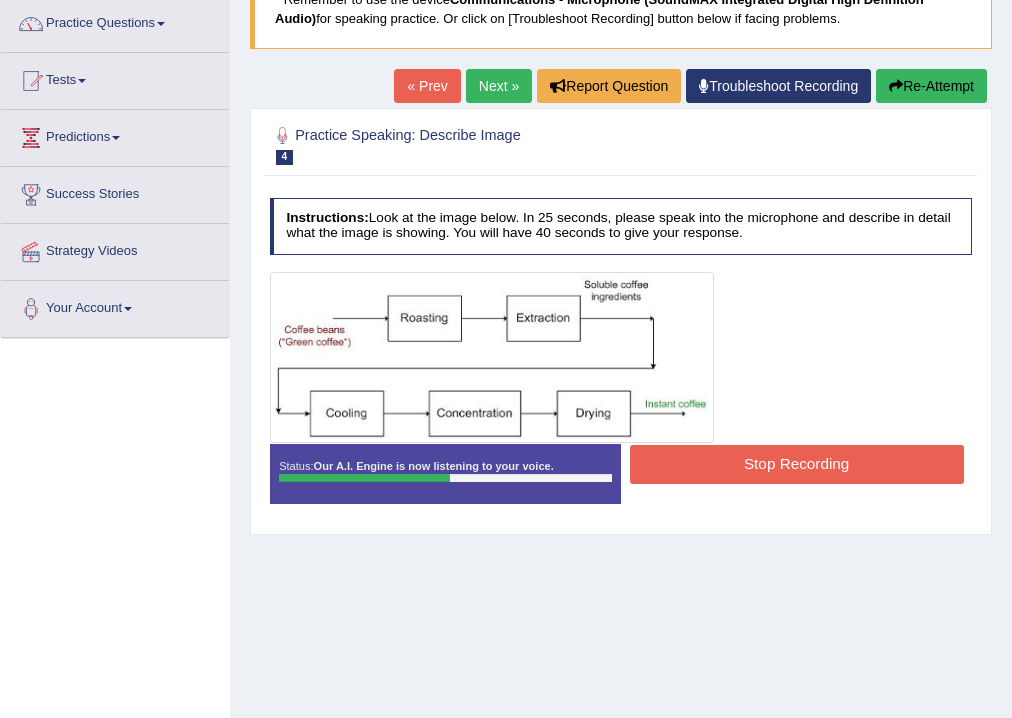scroll, scrollTop: 0, scrollLeft: 0, axis: both 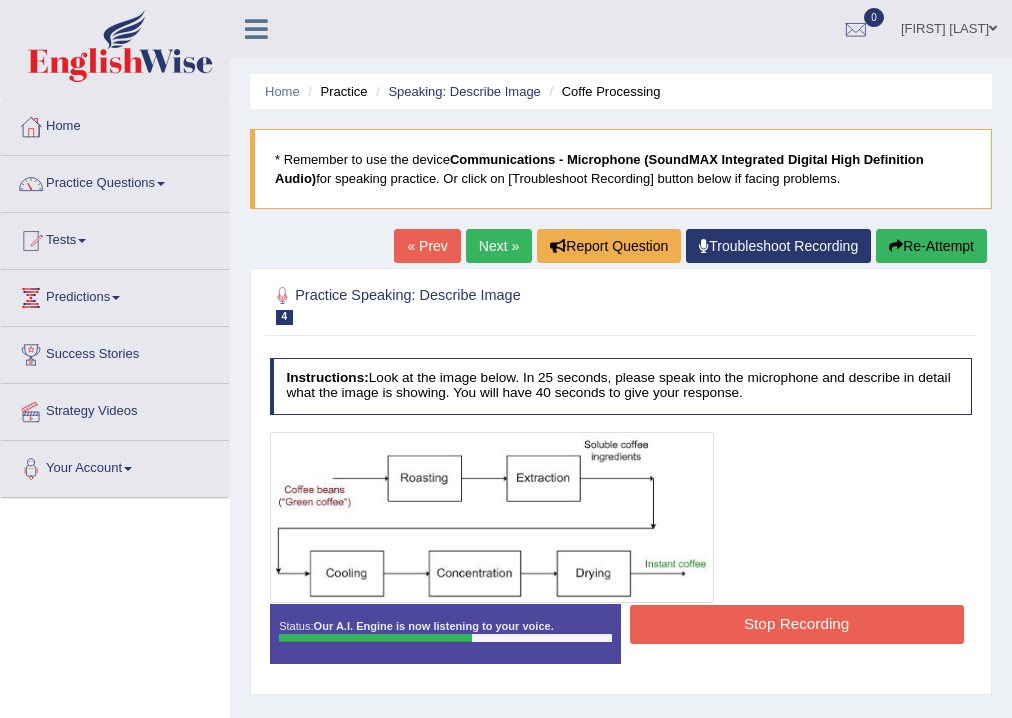 click on "[FIRST] [LAST]" at bounding box center [949, 26] 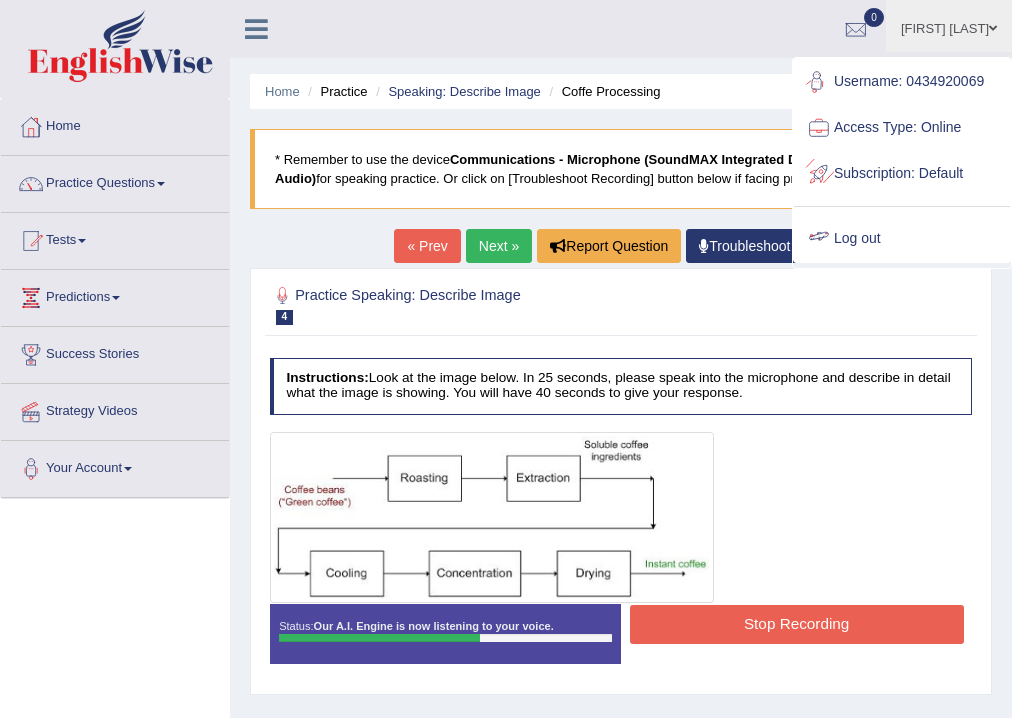 click on "Log out" at bounding box center (902, 239) 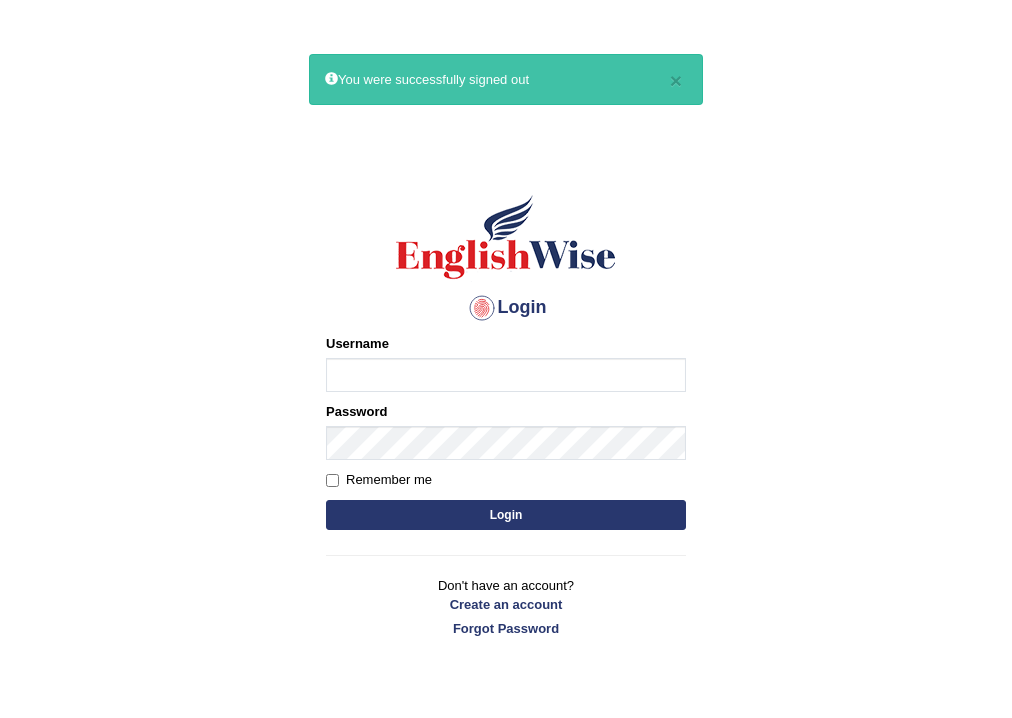 scroll, scrollTop: 0, scrollLeft: 0, axis: both 